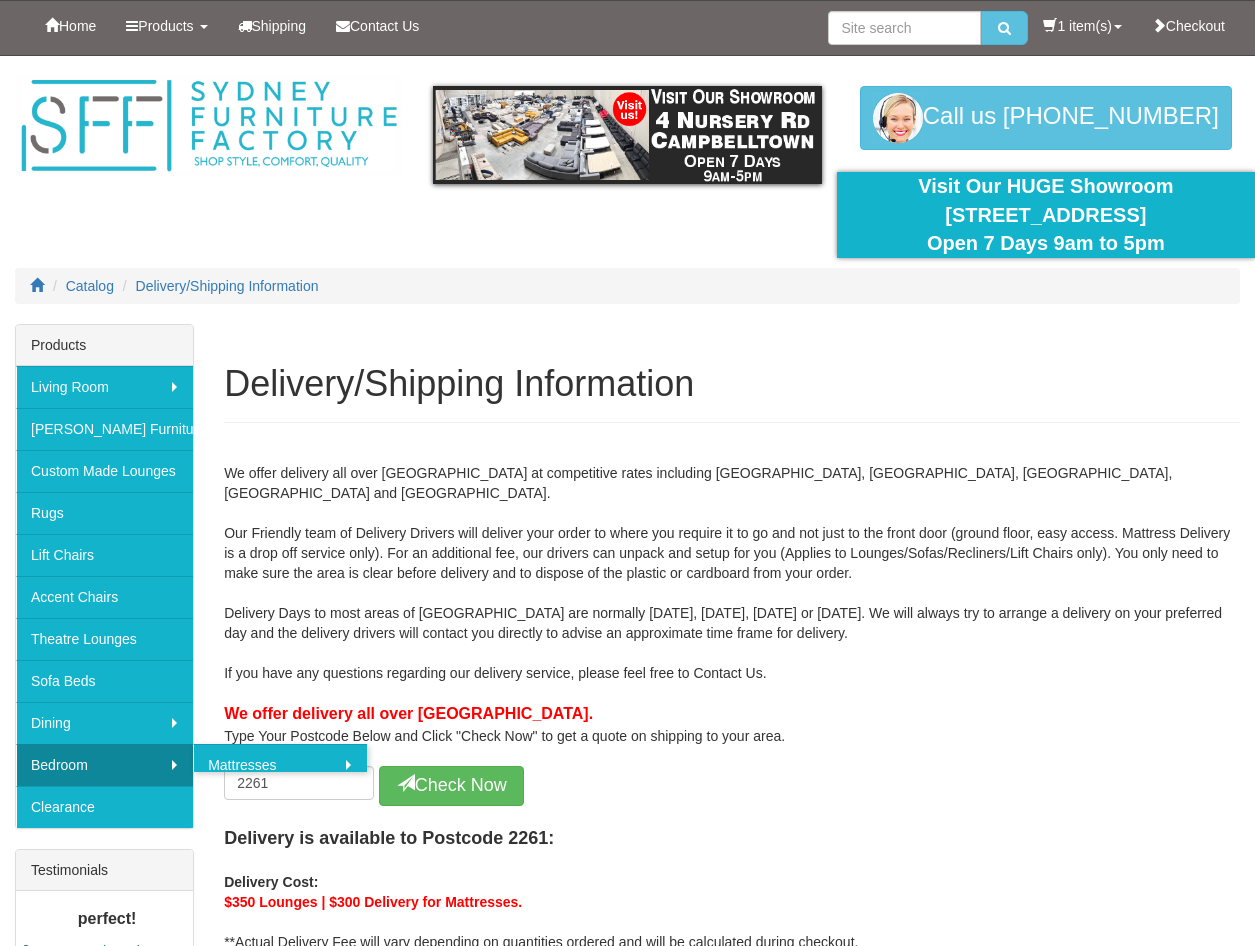 scroll, scrollTop: 0, scrollLeft: 0, axis: both 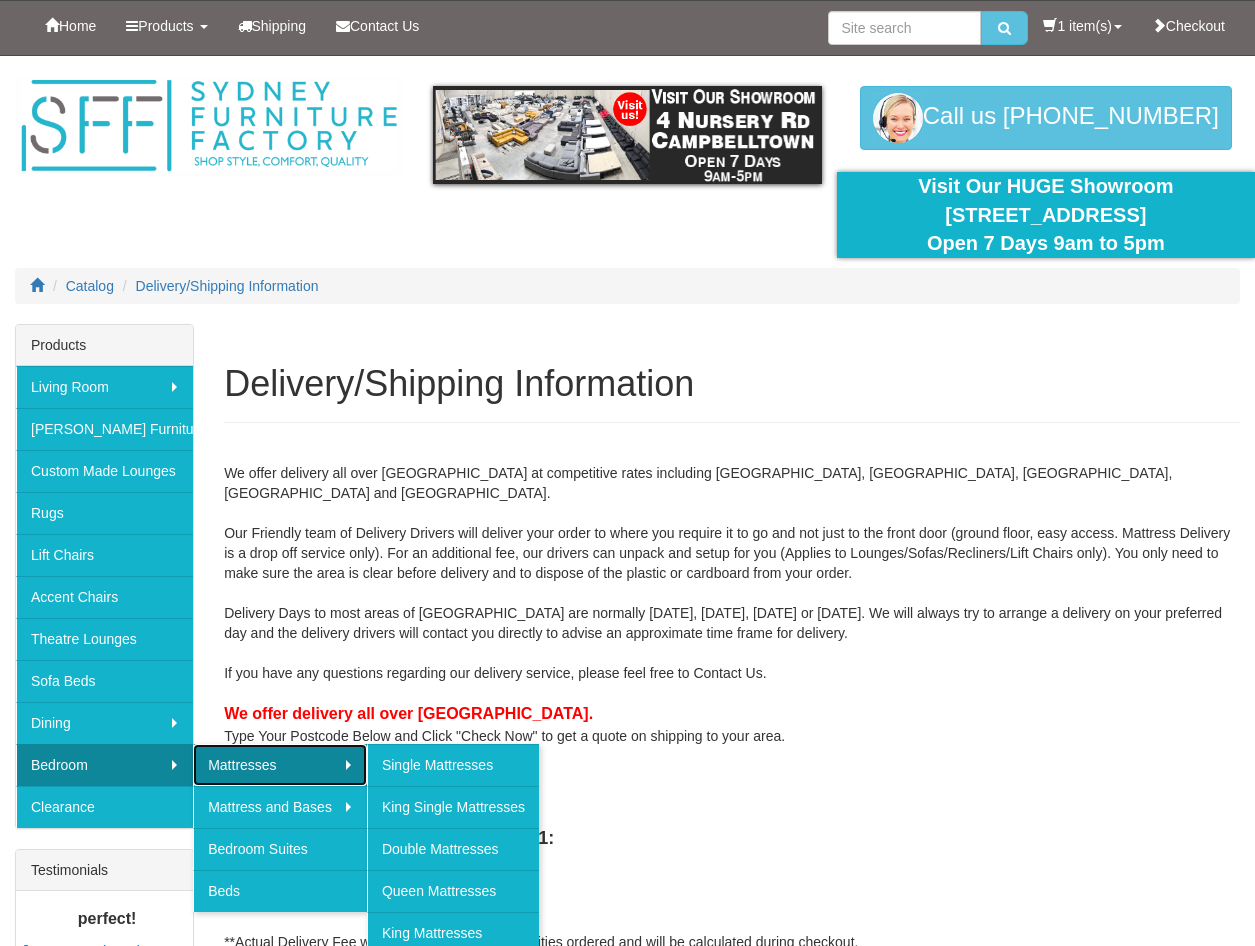 click on "Mattresses" at bounding box center [280, 765] 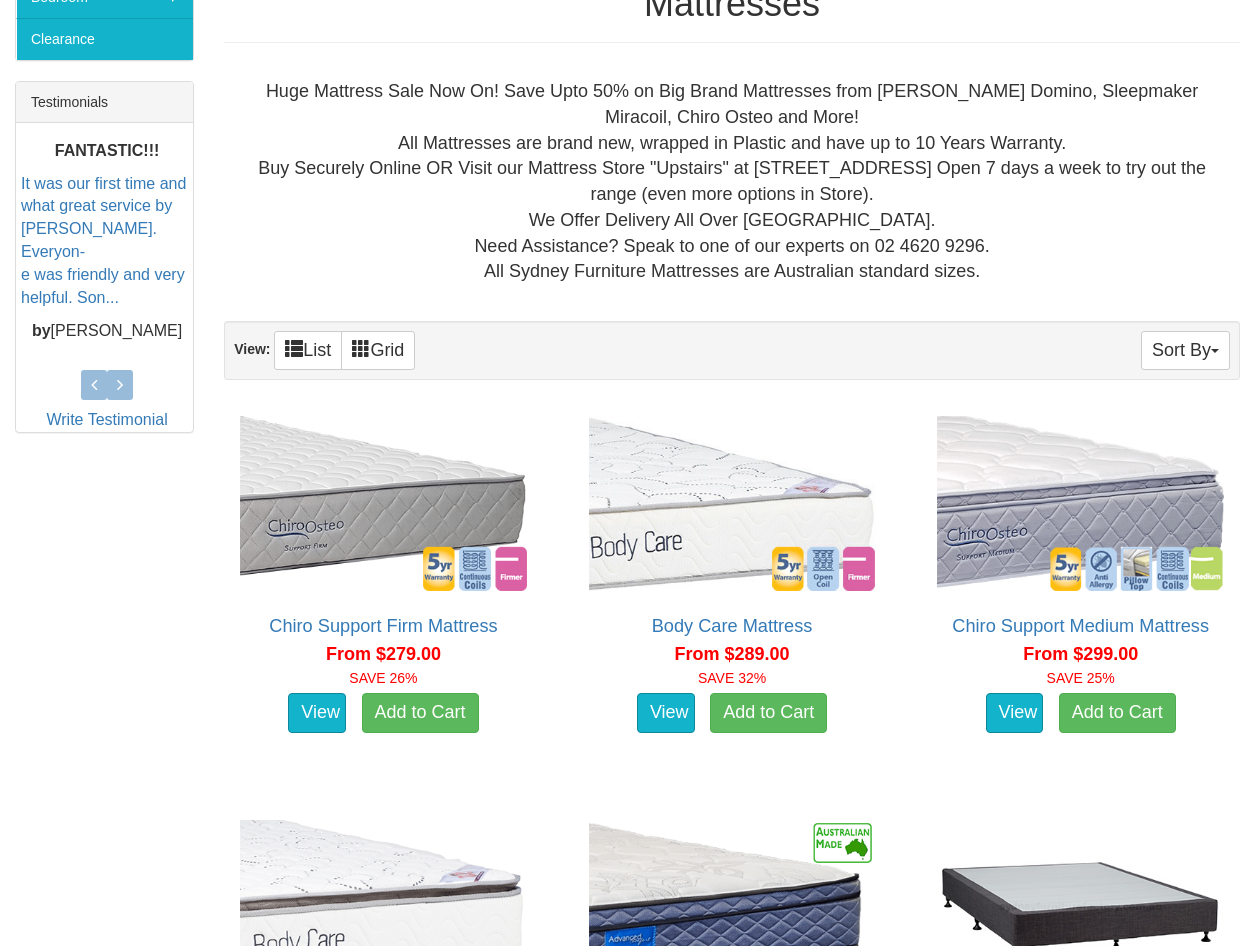 scroll, scrollTop: 100, scrollLeft: 0, axis: vertical 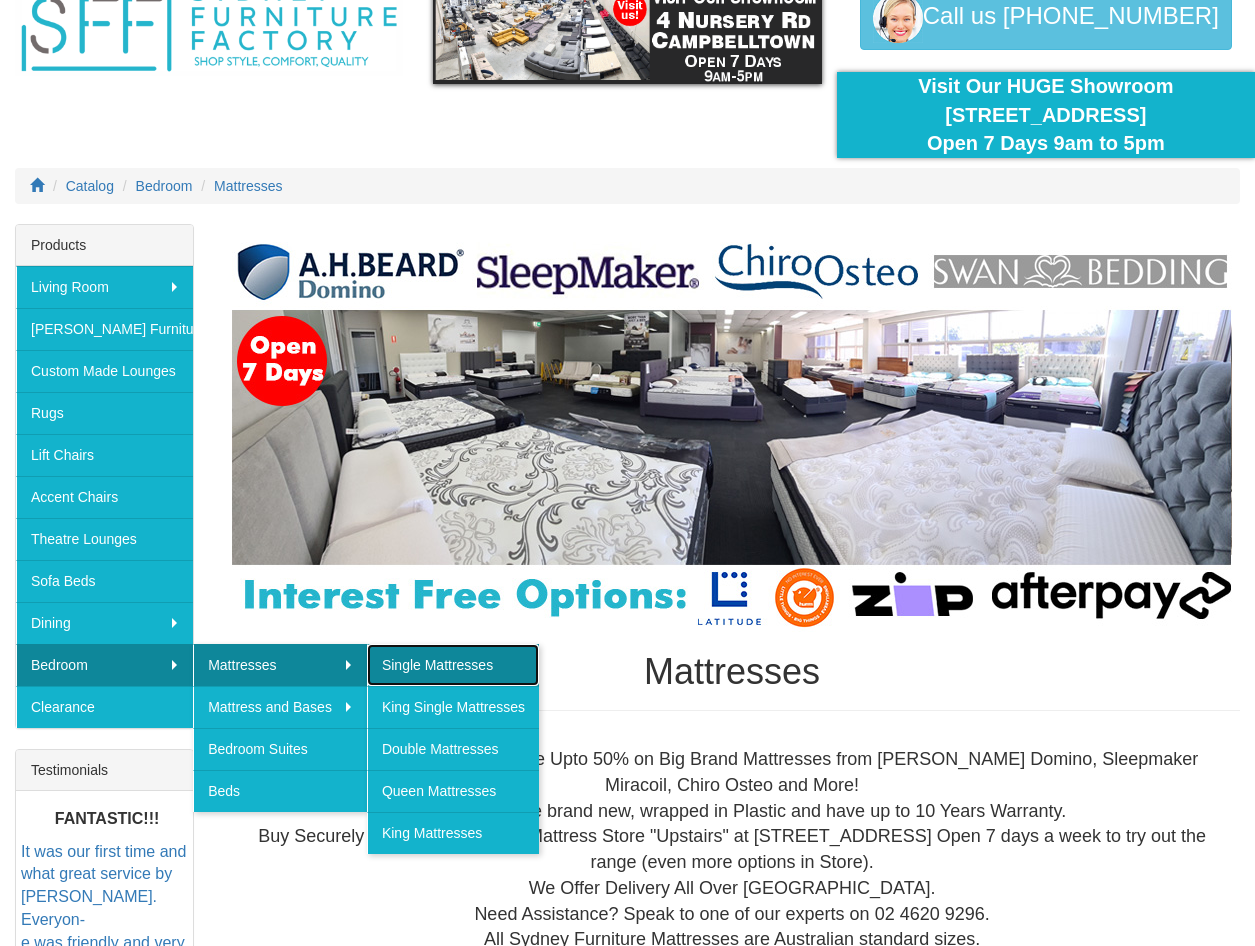 click on "Single Mattresses" at bounding box center [453, 665] 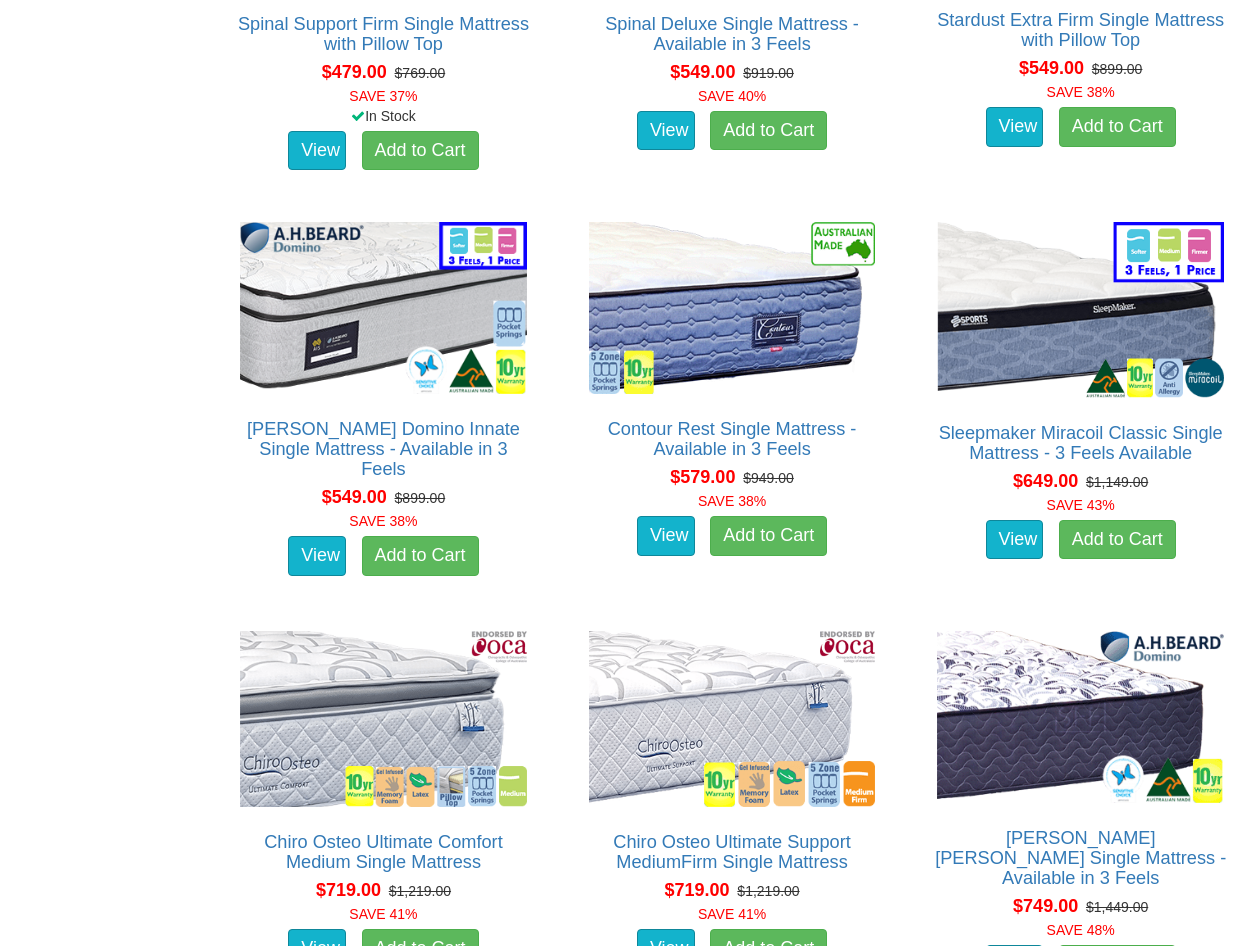 scroll, scrollTop: 2600, scrollLeft: 0, axis: vertical 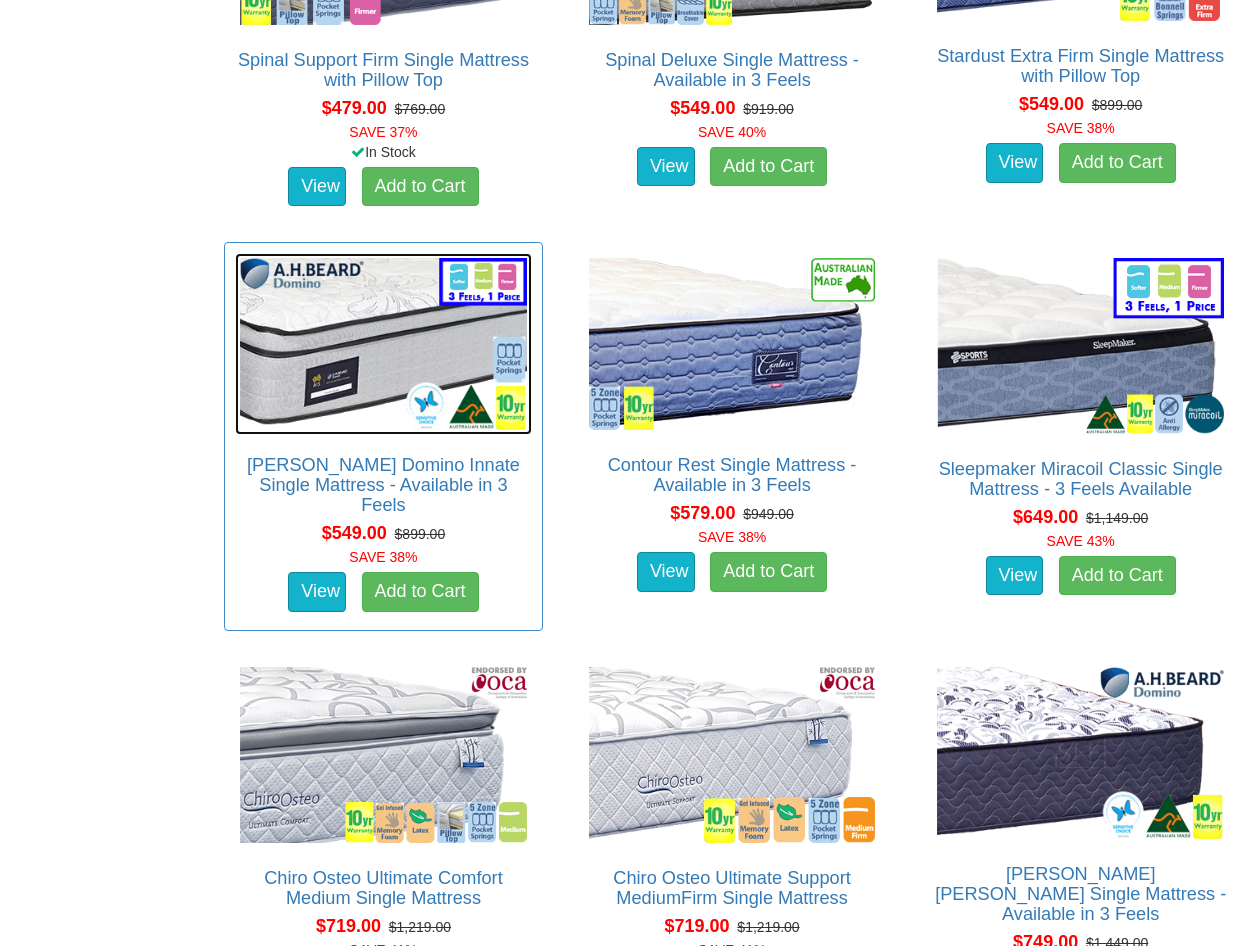 click at bounding box center [383, 344] 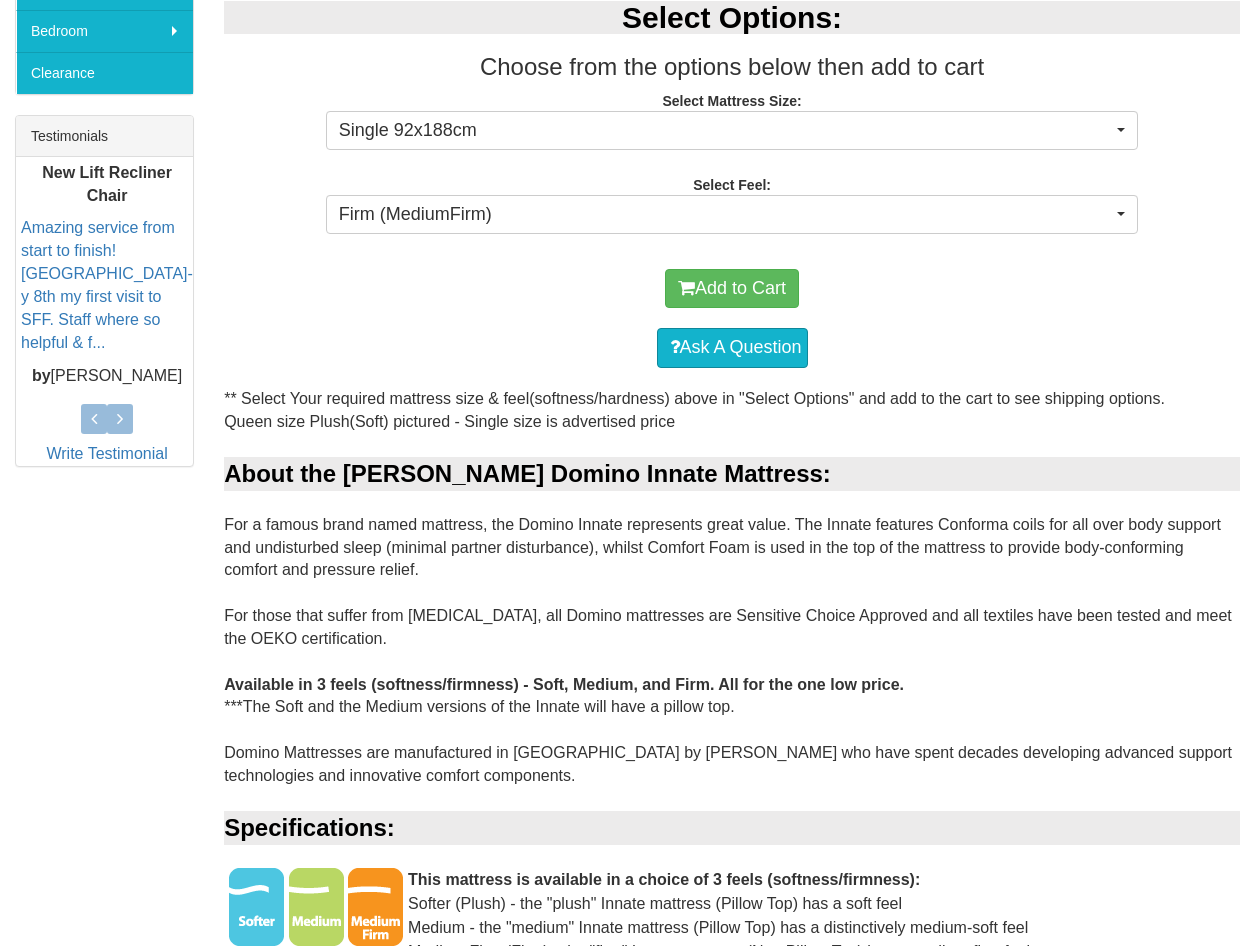 scroll, scrollTop: 0, scrollLeft: 0, axis: both 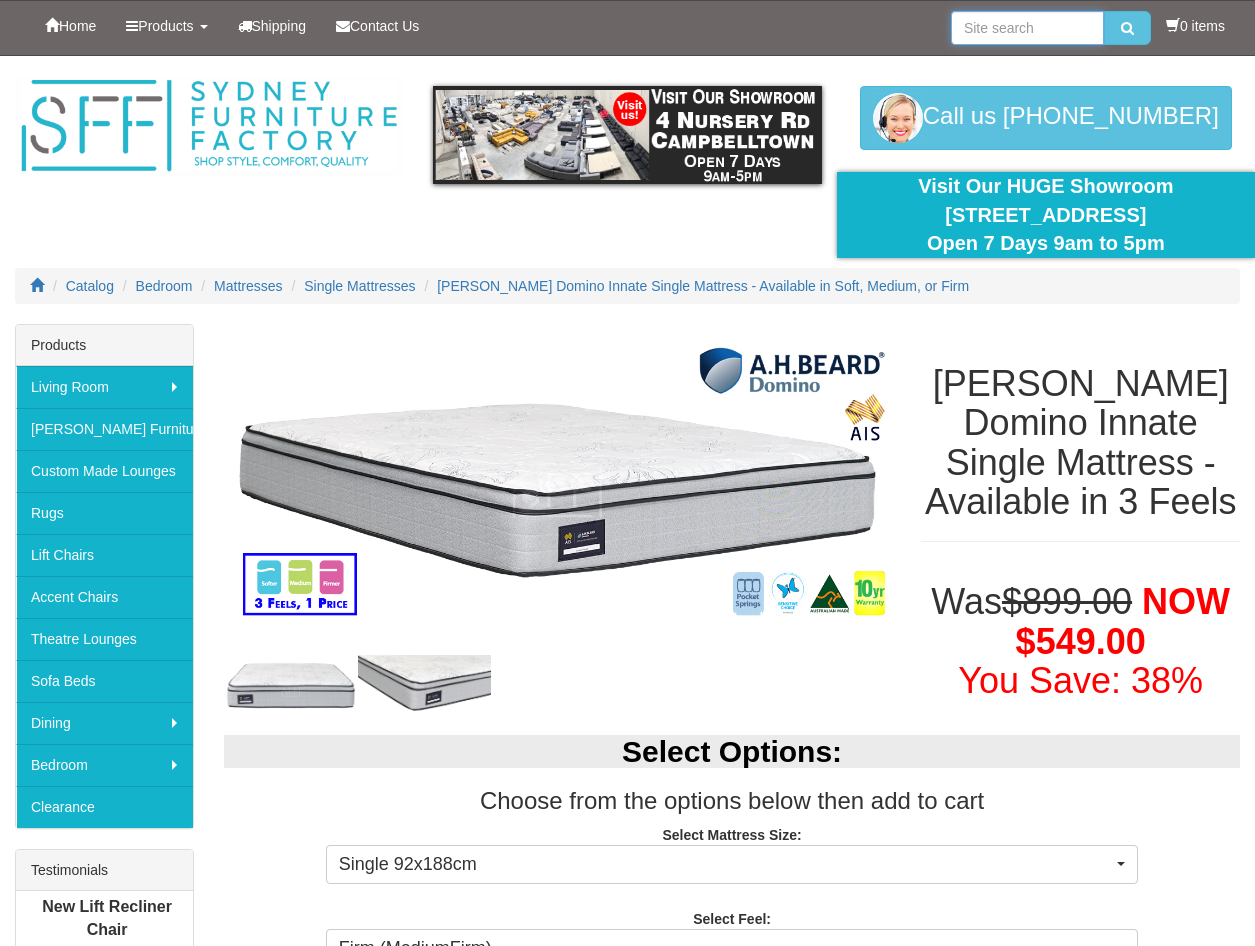 click at bounding box center (1027, 28) 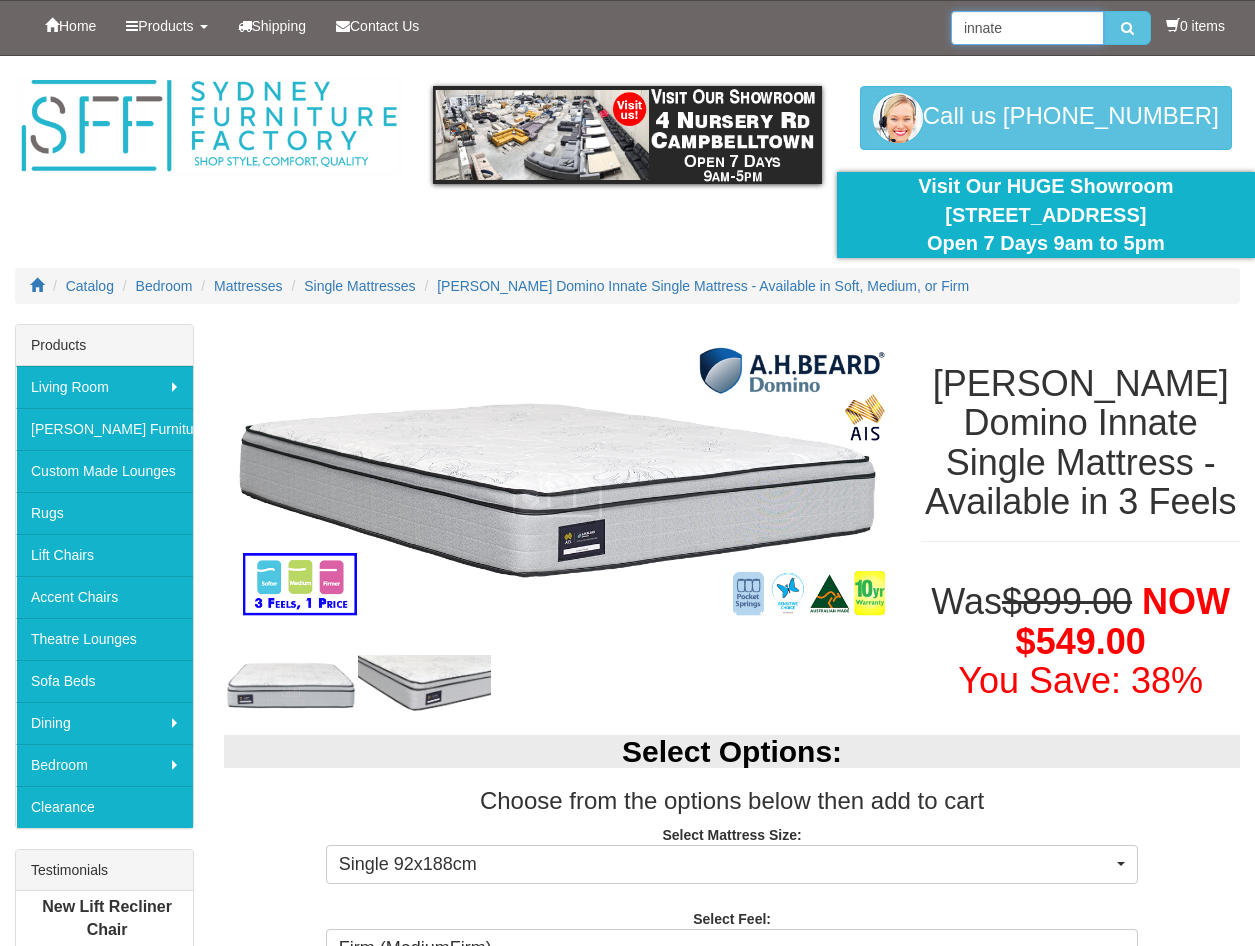 type on "innate" 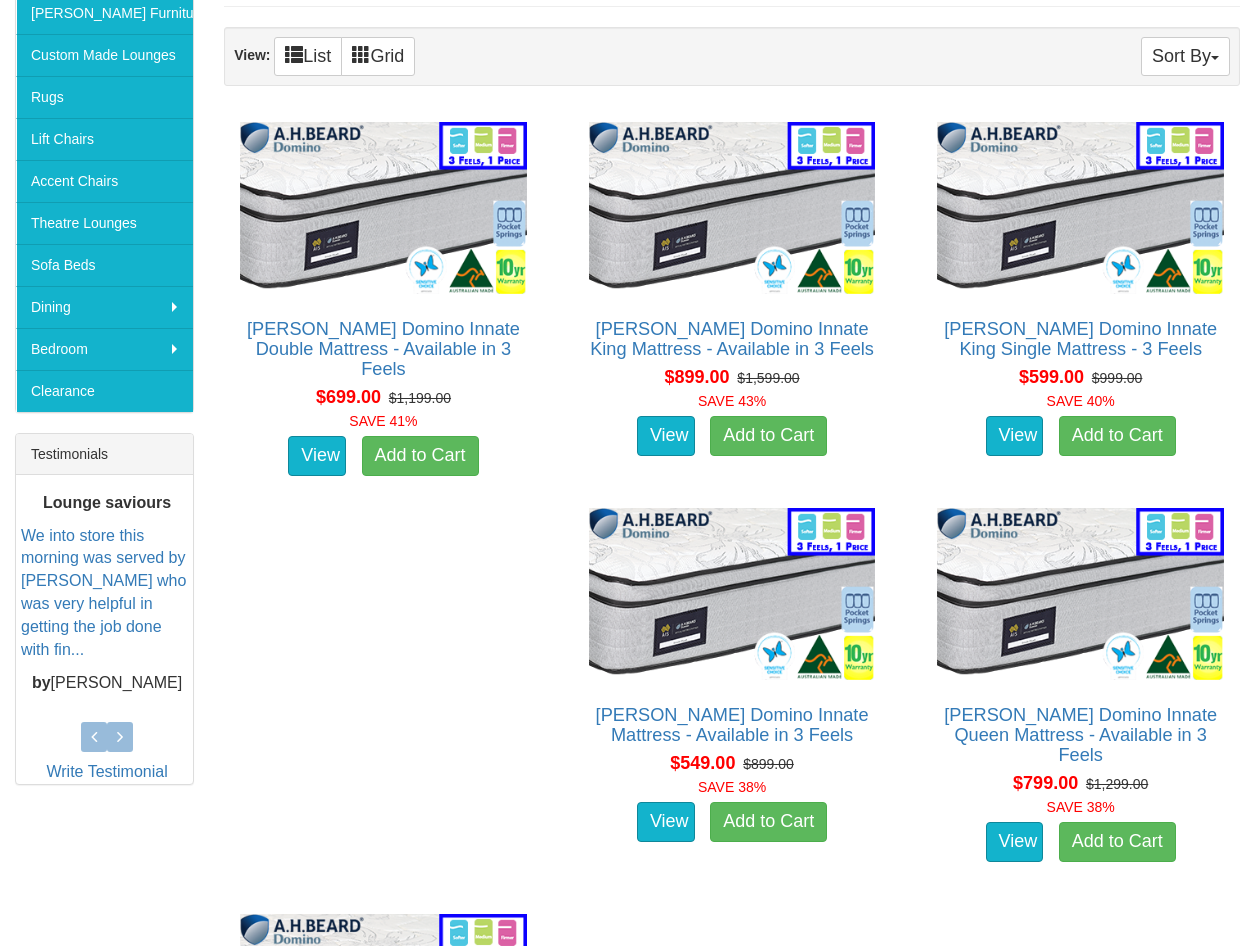 scroll, scrollTop: 400, scrollLeft: 0, axis: vertical 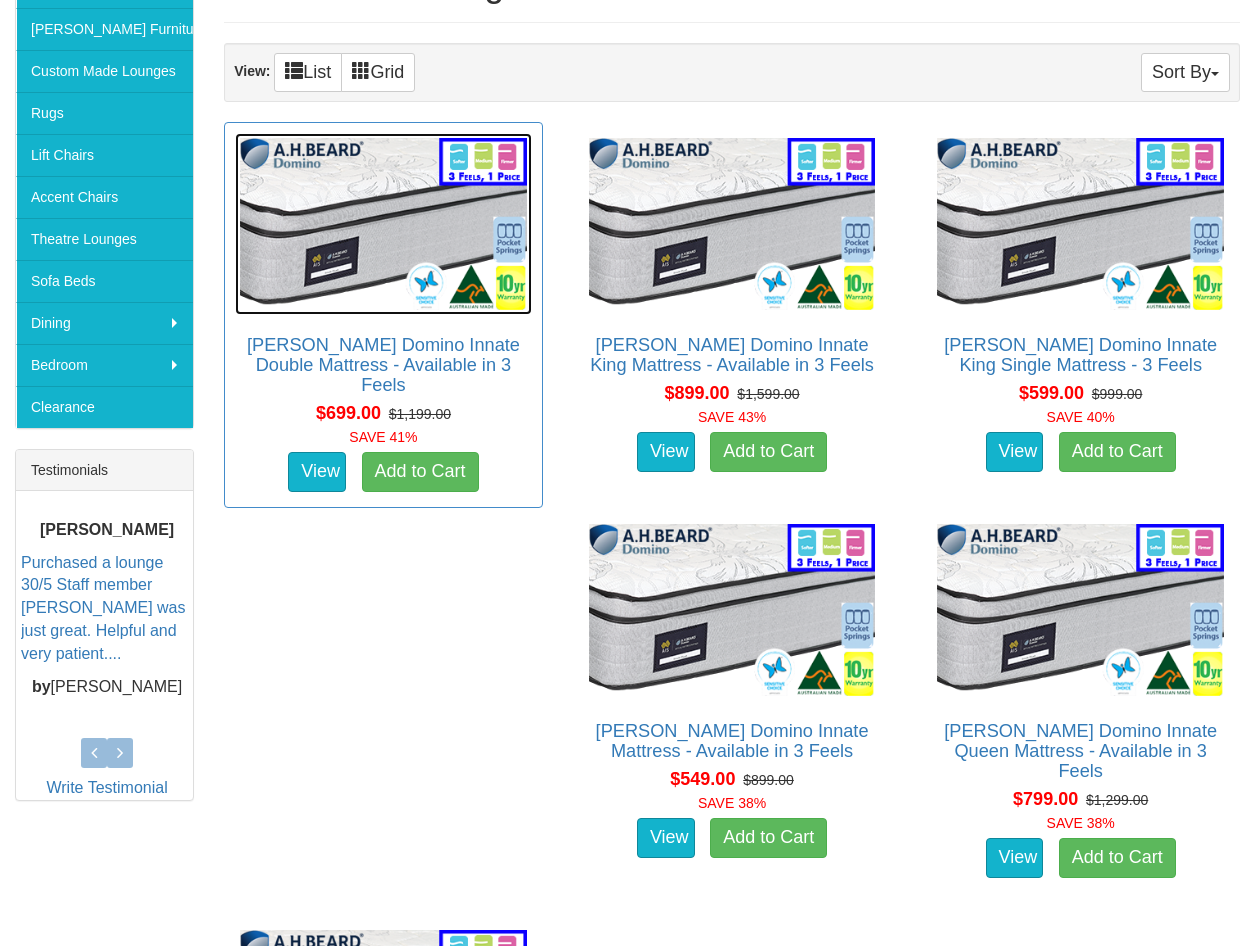 click at bounding box center [383, 224] 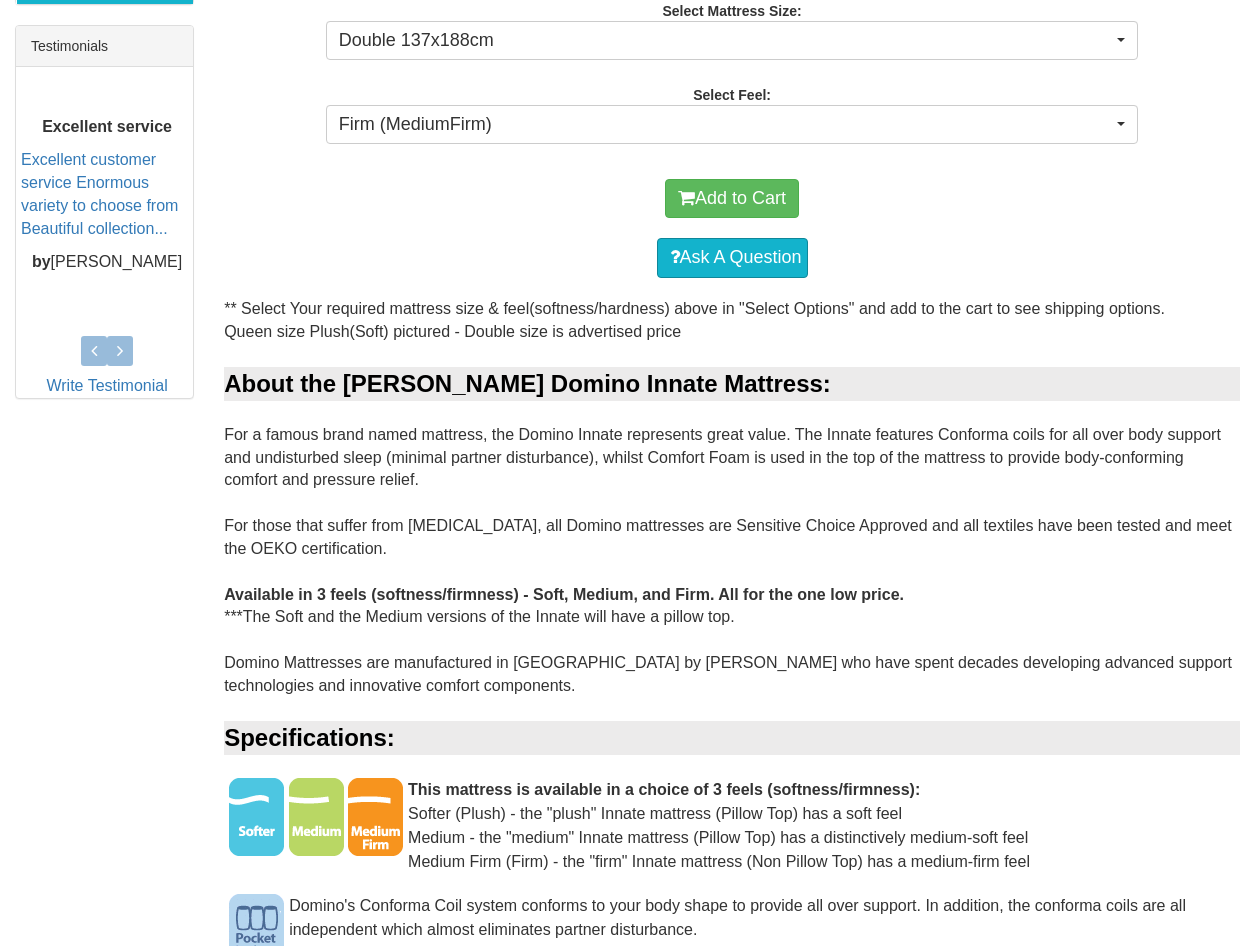 scroll, scrollTop: 900, scrollLeft: 0, axis: vertical 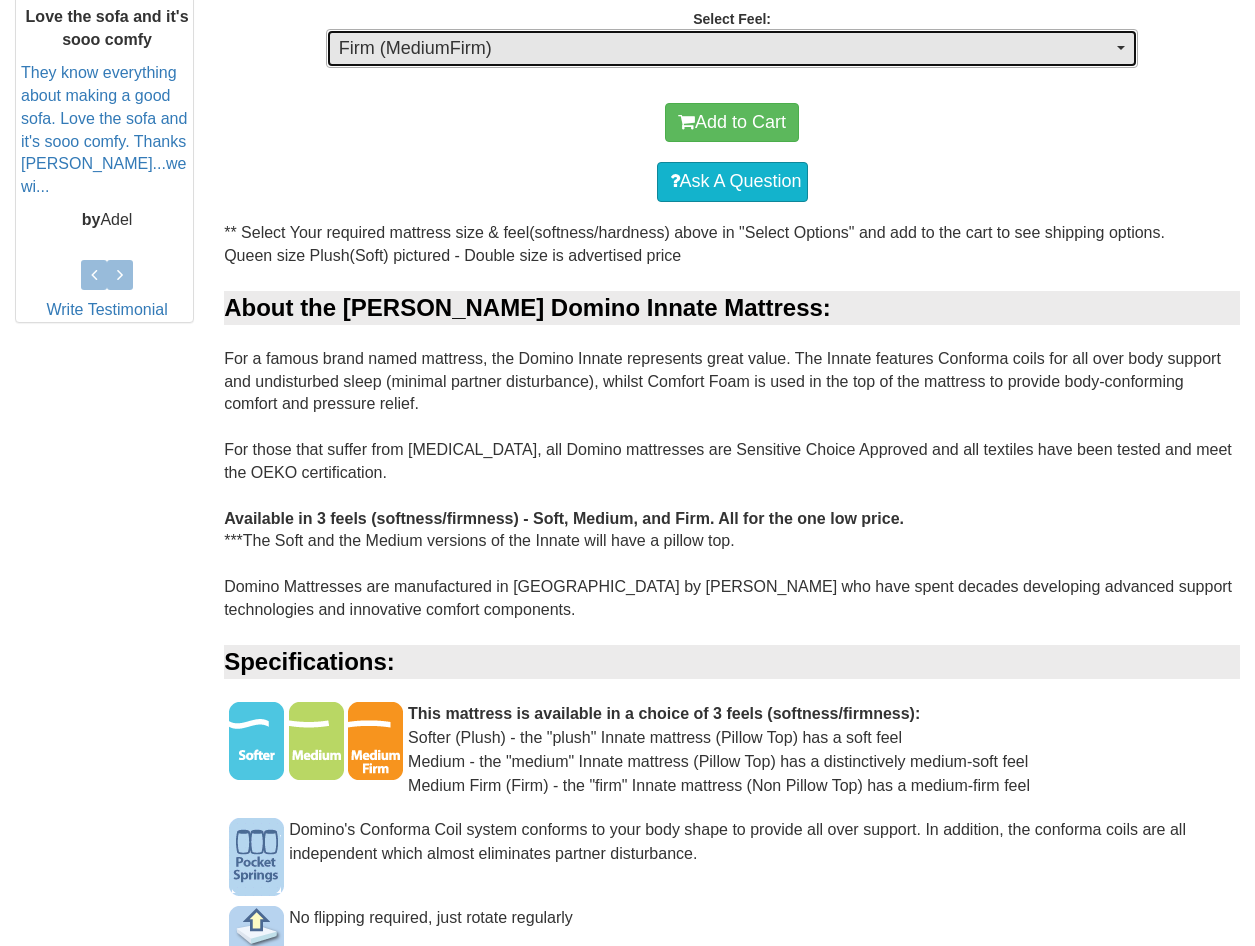 click on "Firm (MediumFirm)" at bounding box center [726, 49] 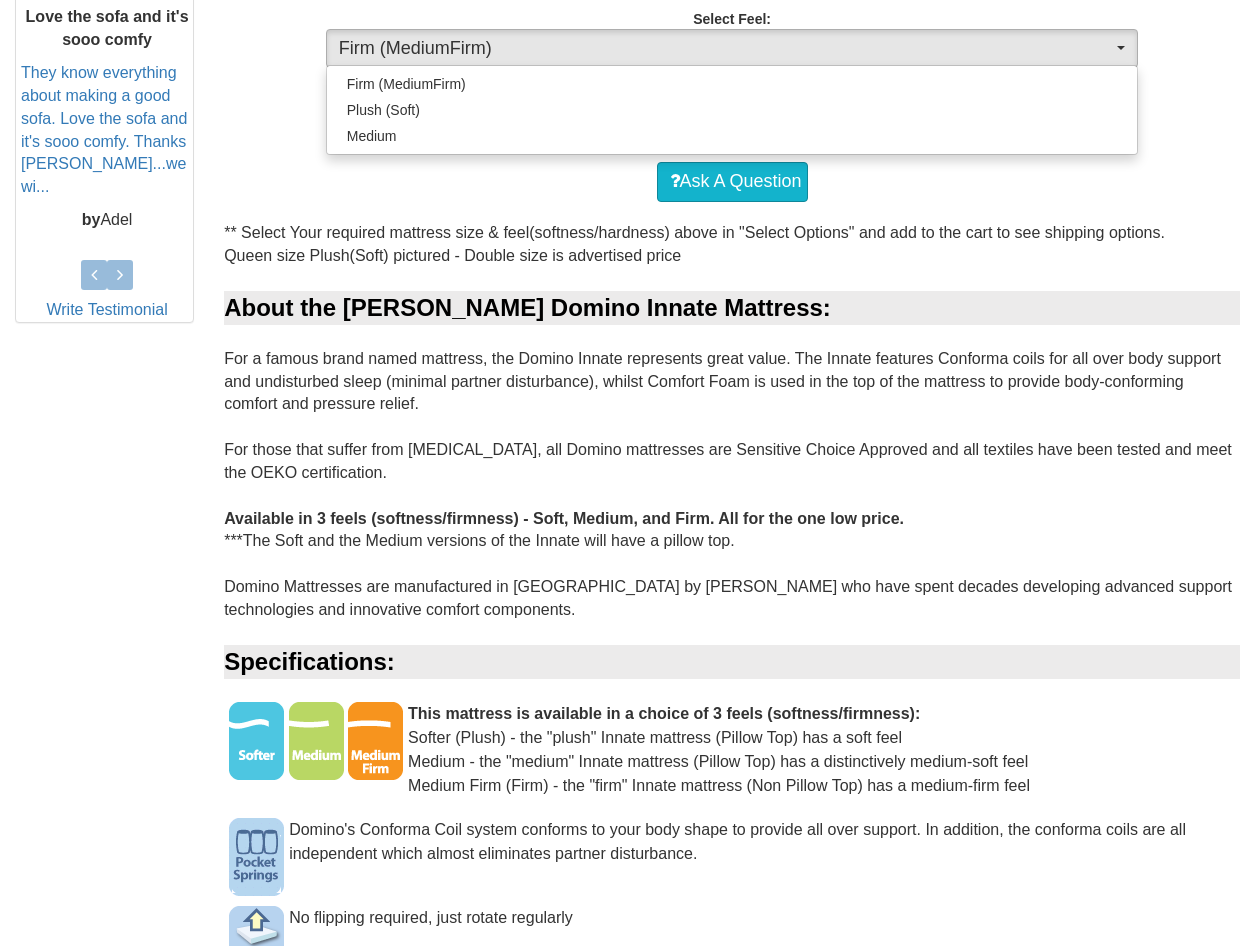 click on "** Select Your required mattress size & feel(softness/hardness) above in "Select Options" and add to the cart to see shipping options.
Queen size Plush(Soft) pictured - Double size is advertised price
About the A.H Beard Domino Innate Mattress:
For a famous brand named mattress, the Domino Innate represents great value. The Innate features Conforma coils for all over body support and undisturbed sleep (minimal partner disturbance), whilst Comfort Foam is used in the top of the mattress to provide body-conforming comfort and pressure relief.
For those that suffer from allergies, all Domino mattresses are Sensitive Choice Approved and all textiles have been tested and meet the OEKO certification.
Available in 3 feels (softness/firmness) - Soft, Medium, and Firm.  All for the one low price. ***The Soft and the Medium versions of the Innate will have a pillow top.
Specifications:
This mattress is available in a choice of 3 feels (softness/firmness):" at bounding box center [732, 988] 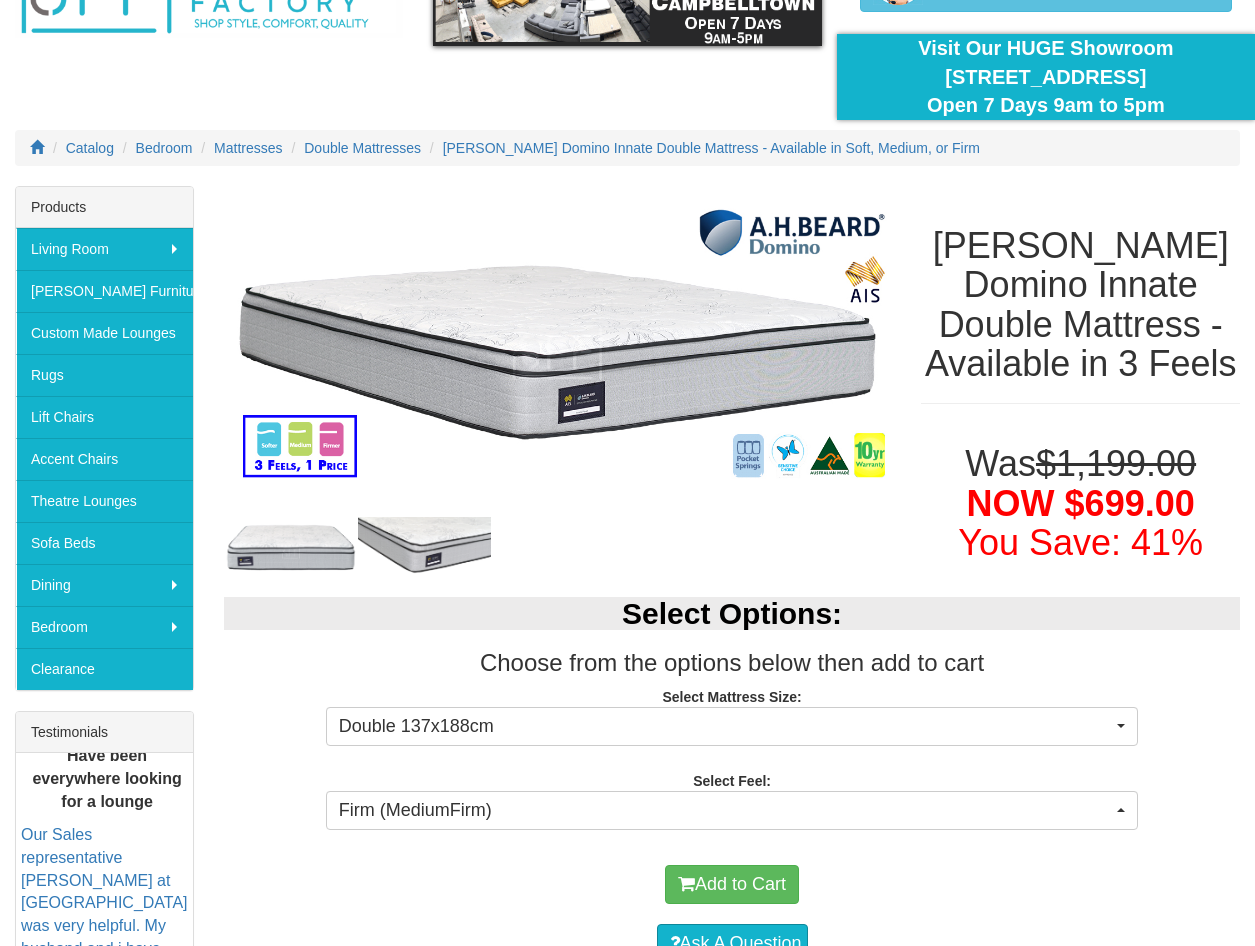 scroll, scrollTop: 0, scrollLeft: 0, axis: both 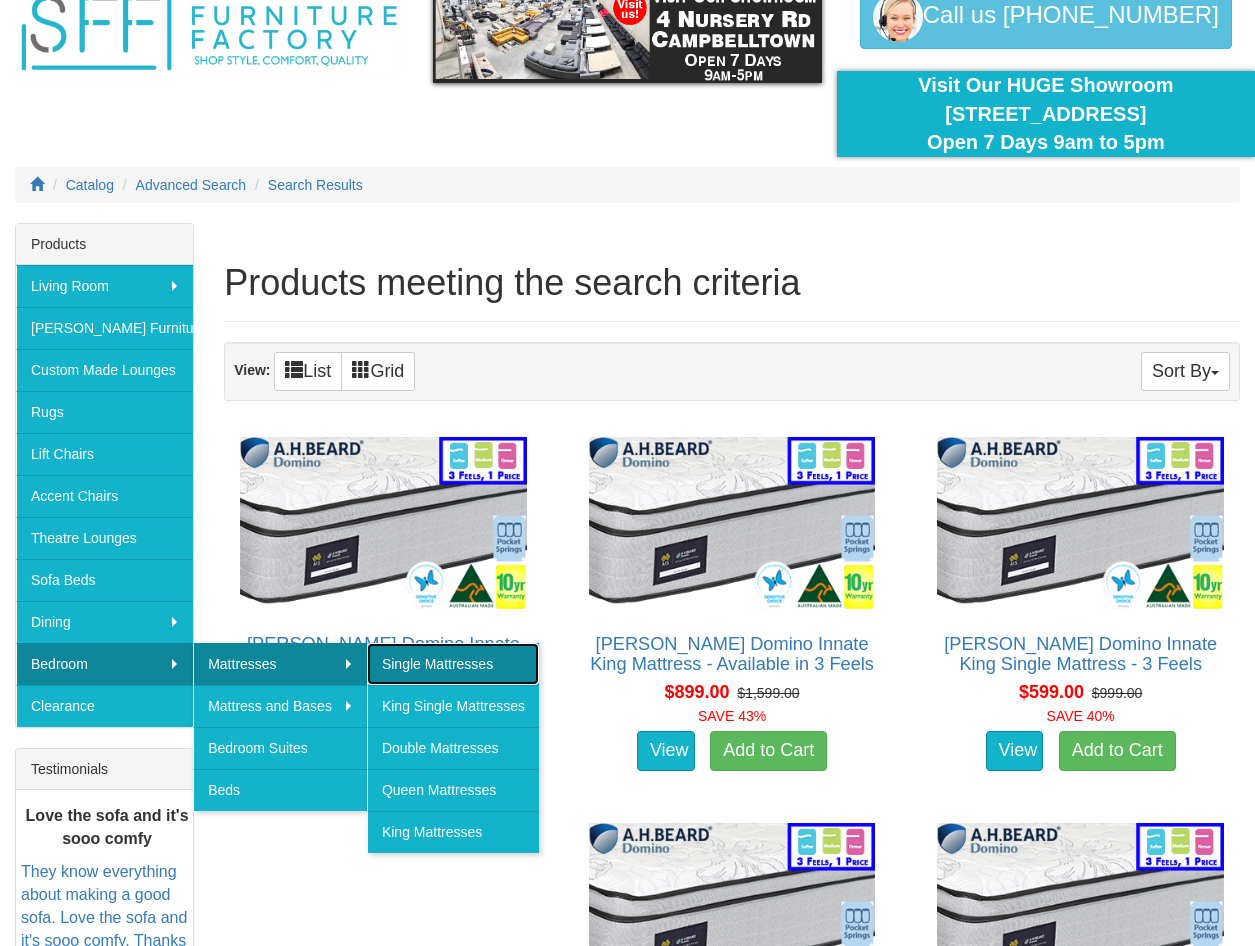click on "Single Mattresses" at bounding box center (453, 664) 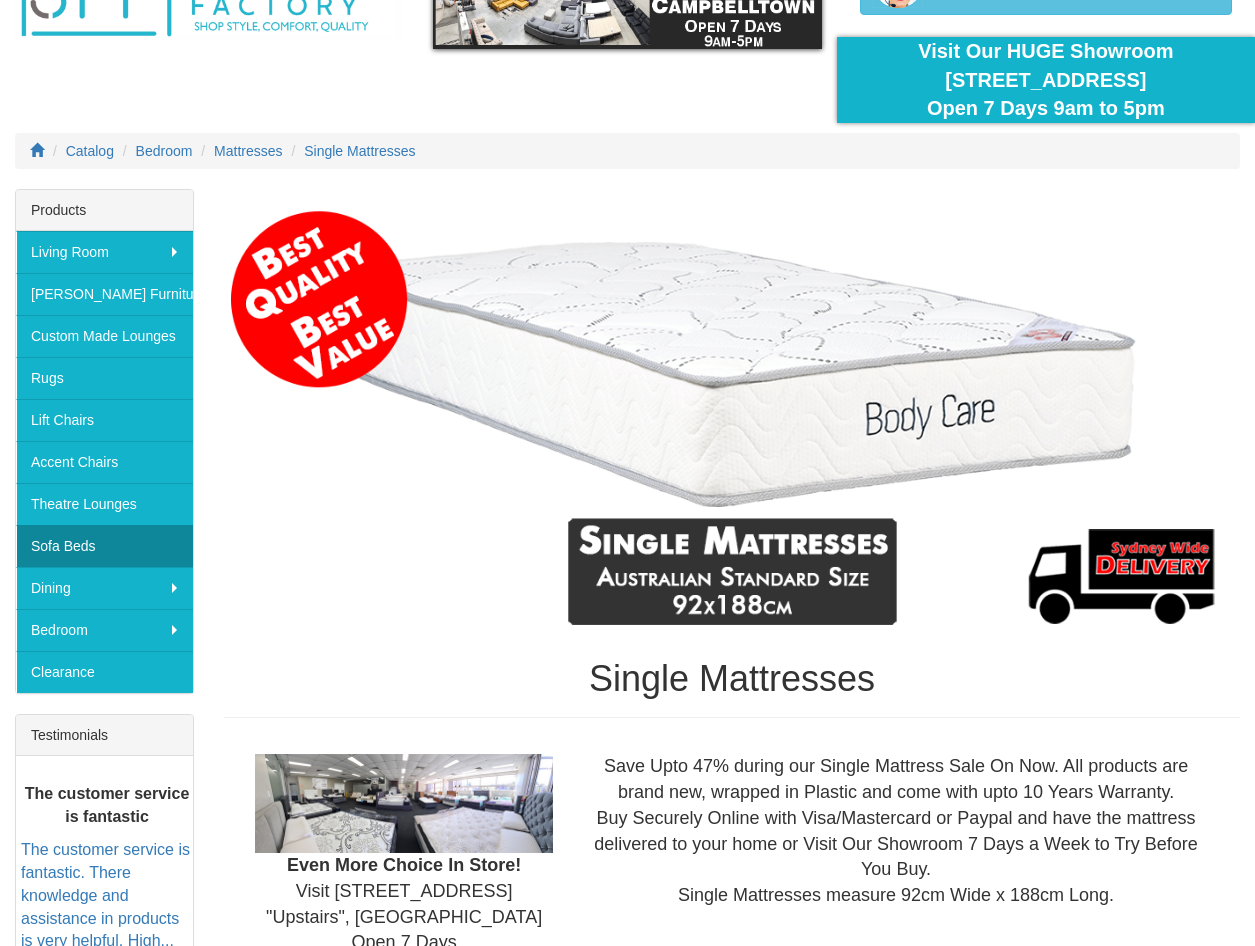 scroll, scrollTop: 100, scrollLeft: 0, axis: vertical 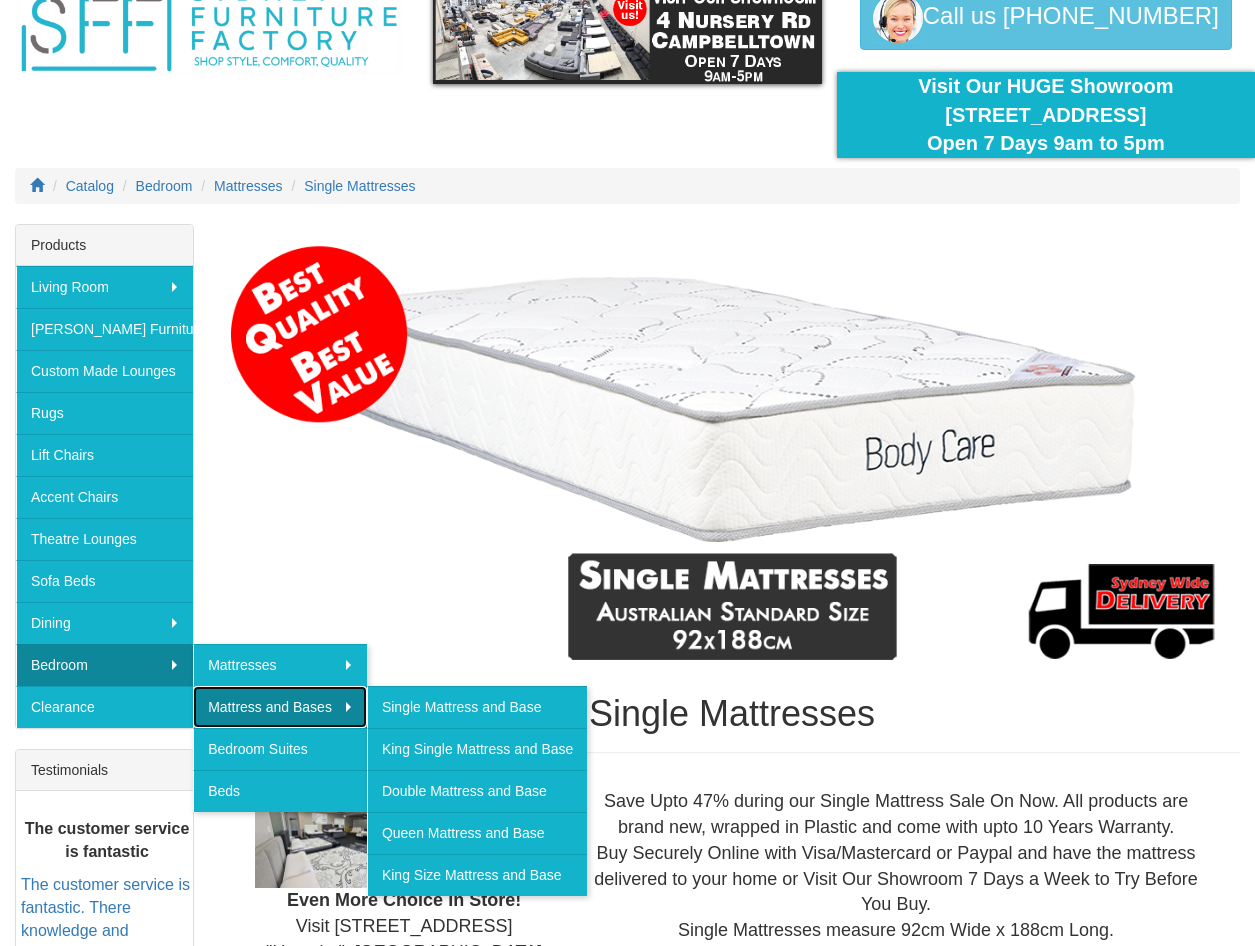 click on "Mattress and Bases" at bounding box center [280, 707] 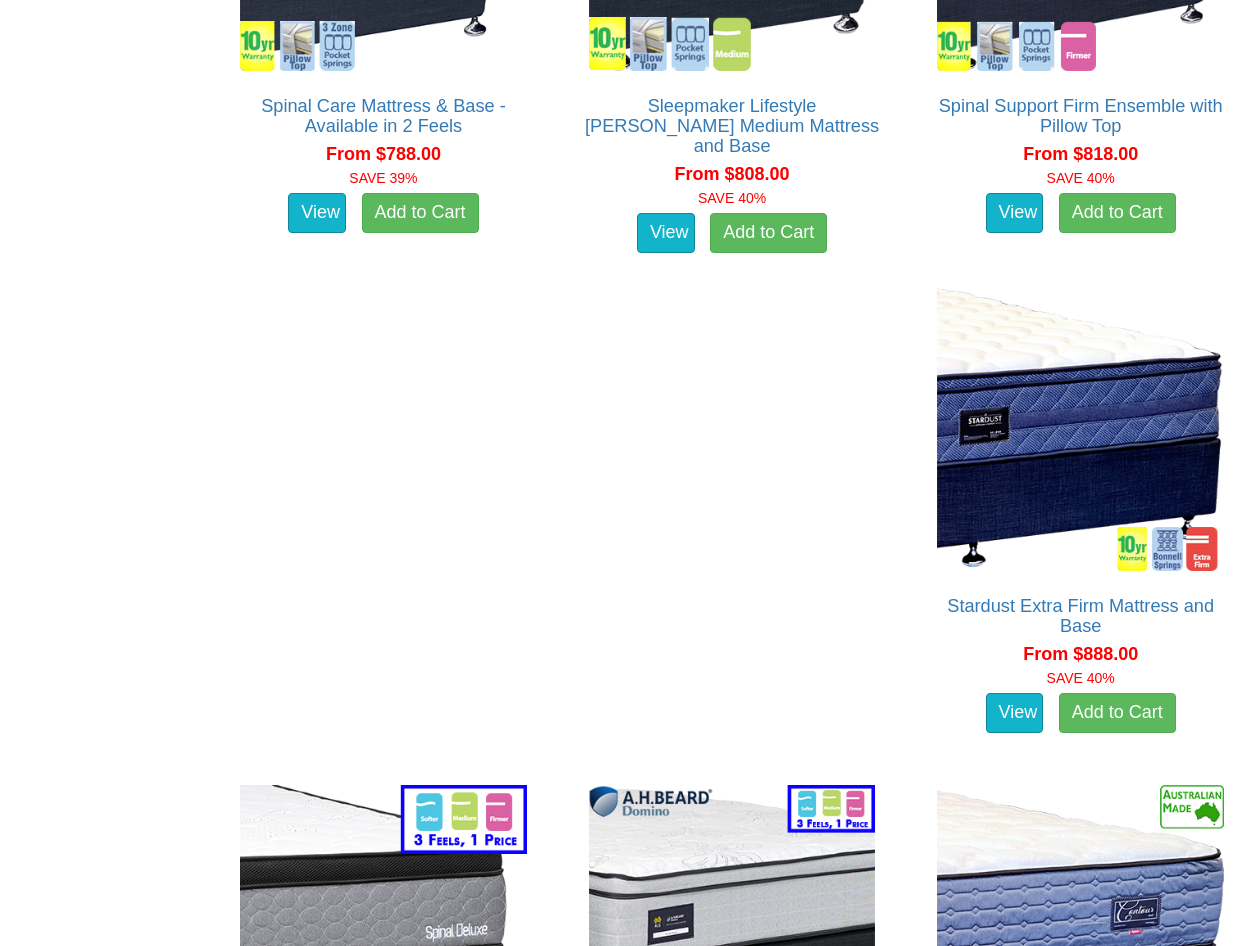 scroll, scrollTop: 3100, scrollLeft: 0, axis: vertical 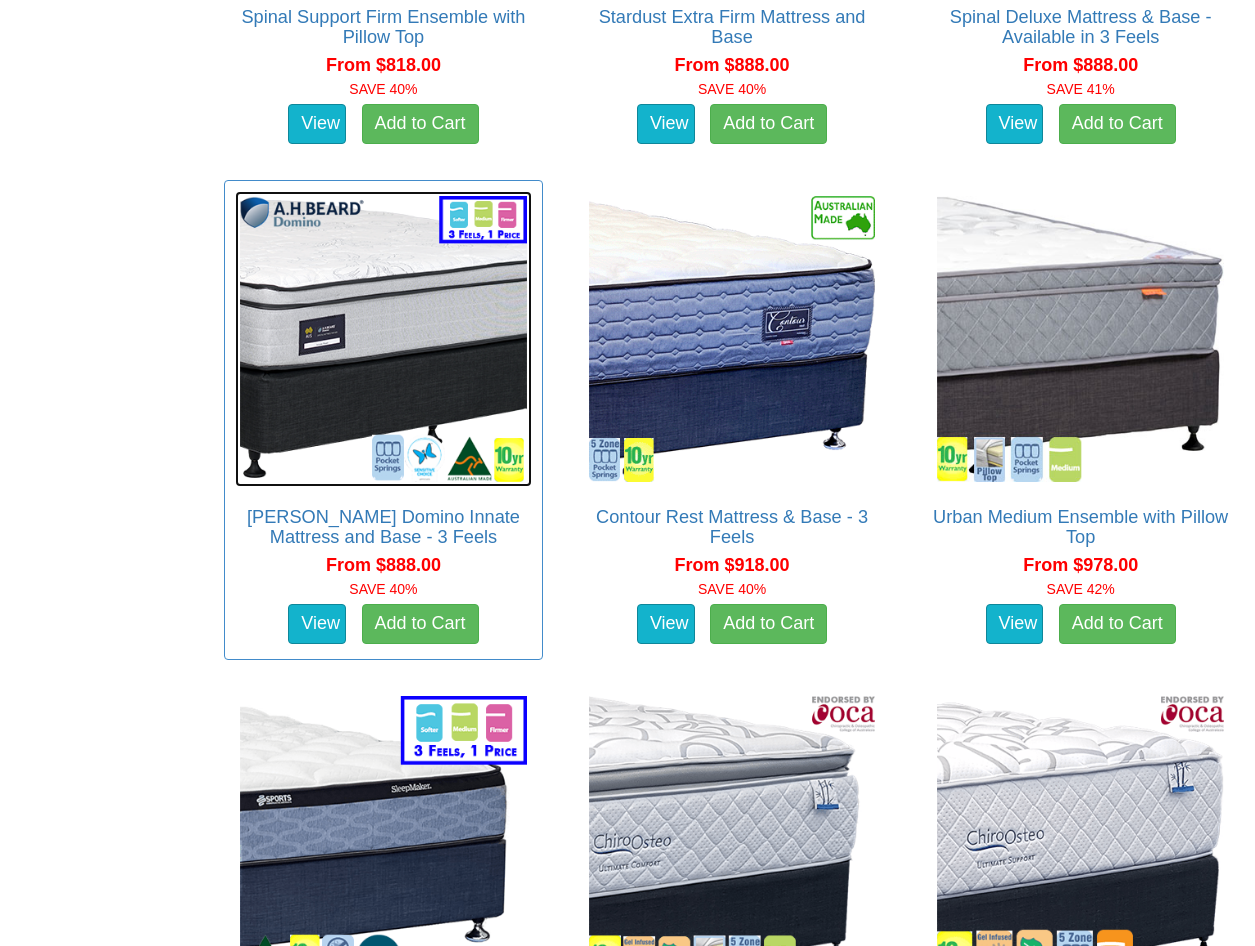 click at bounding box center (383, 339) 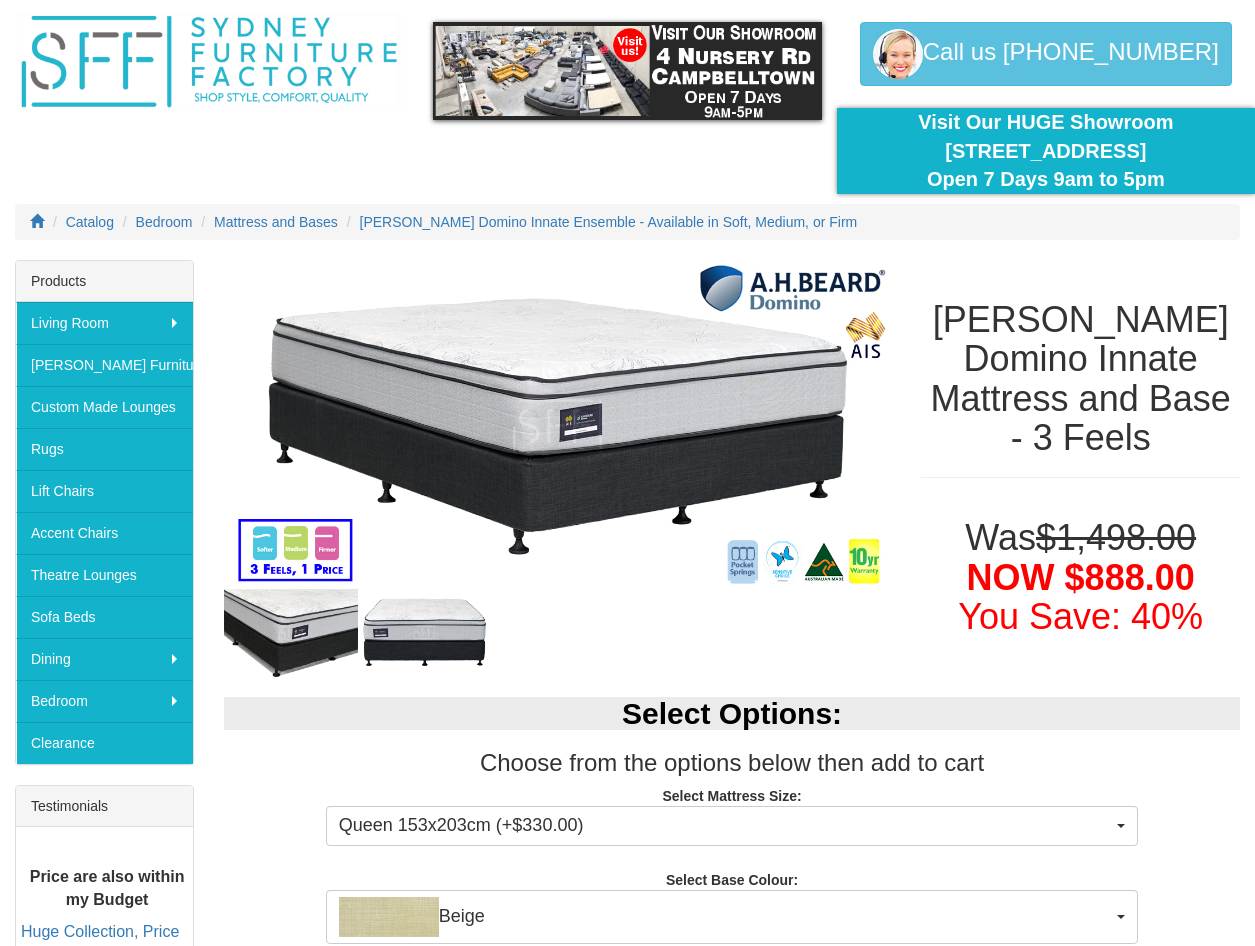 scroll, scrollTop: 100, scrollLeft: 0, axis: vertical 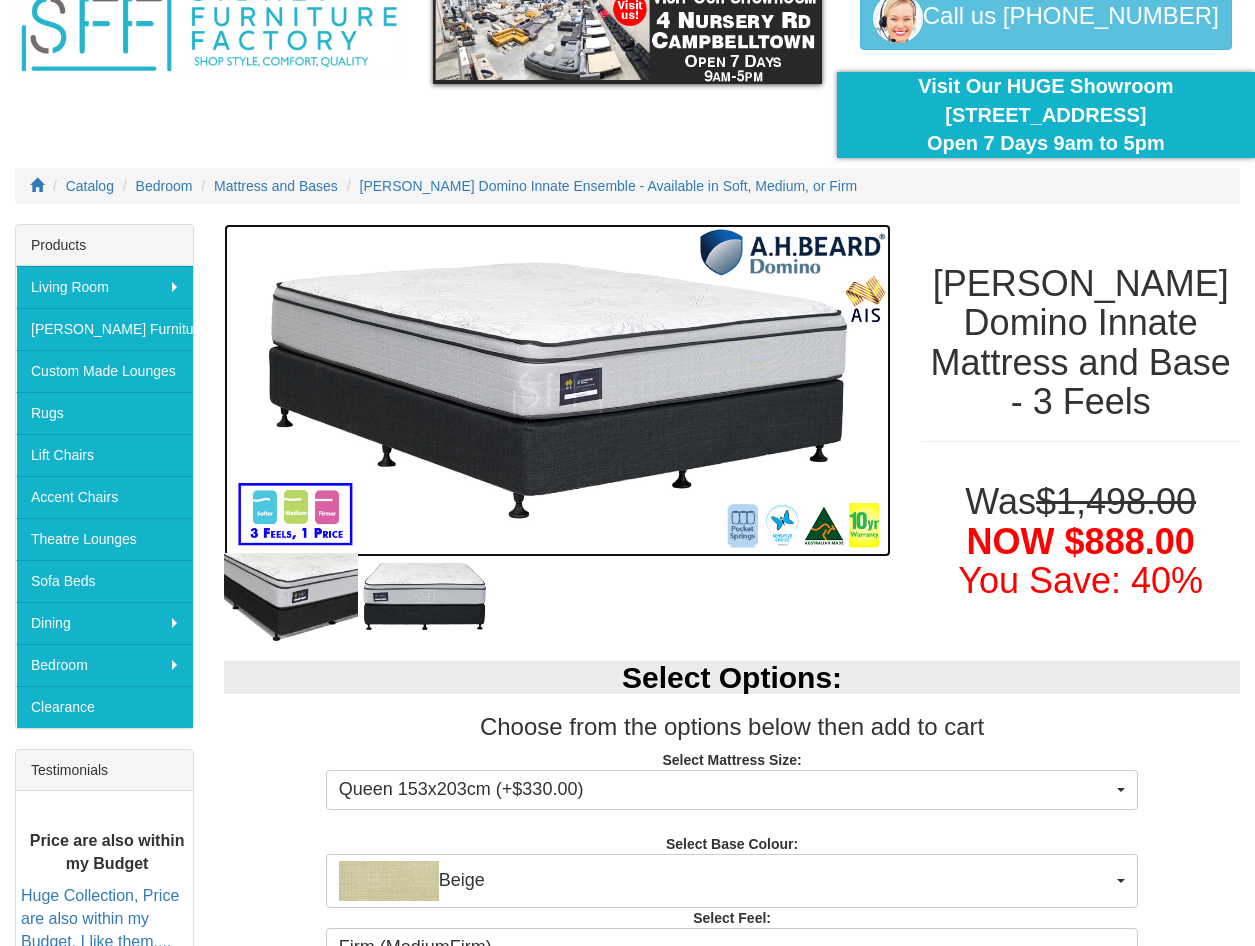 click at bounding box center [557, 391] 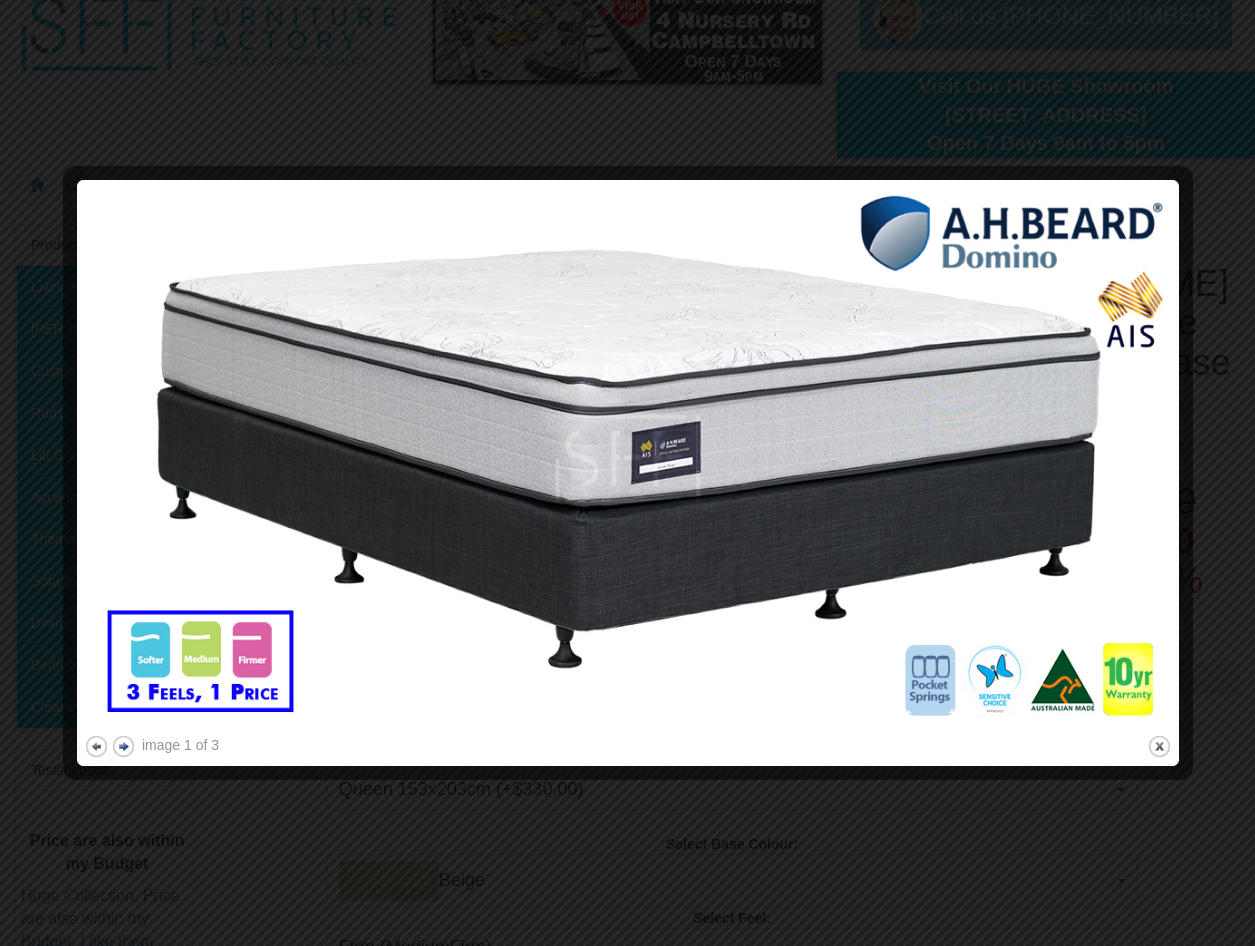 click on "next" at bounding box center [123, 746] 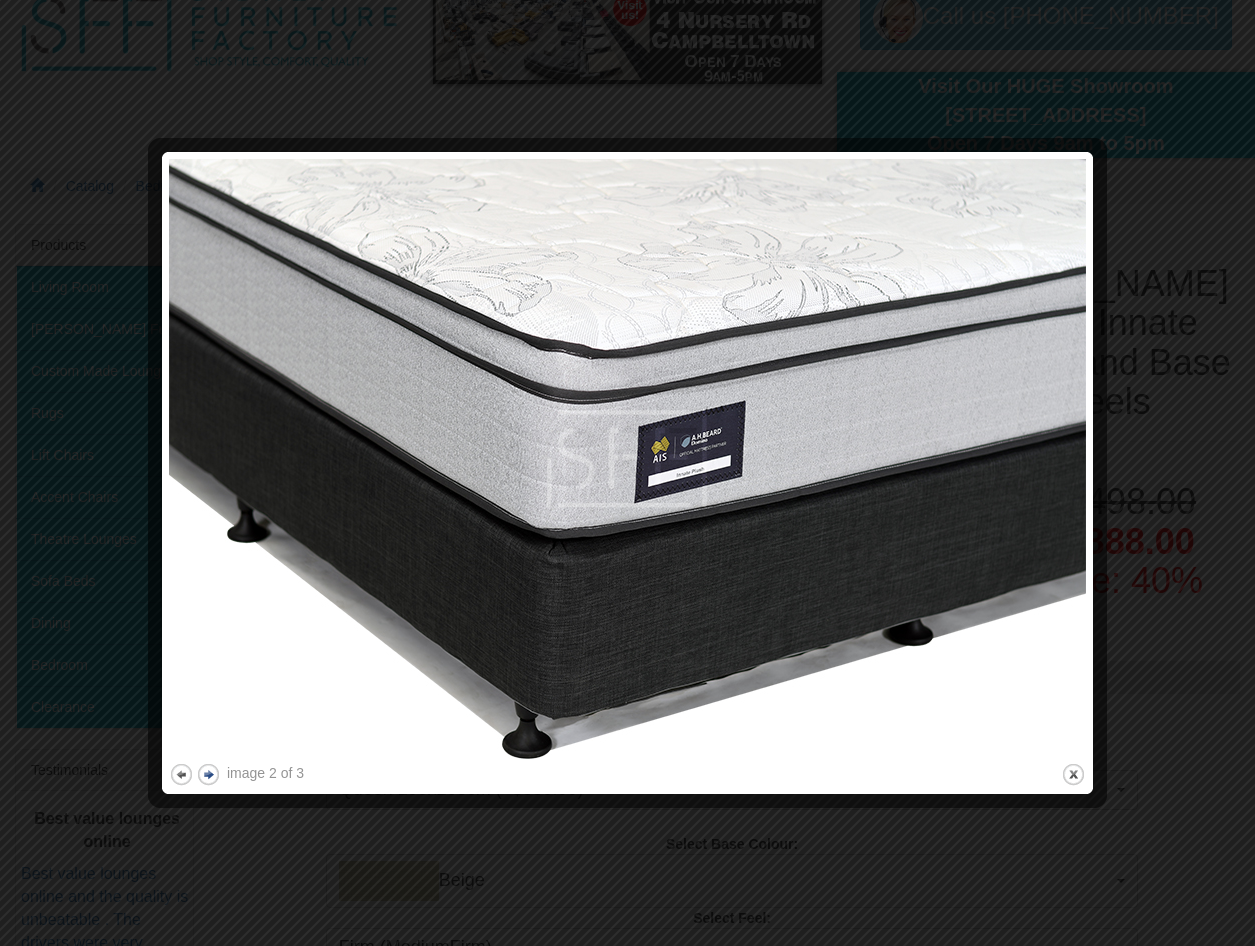 click on "next" at bounding box center [208, 774] 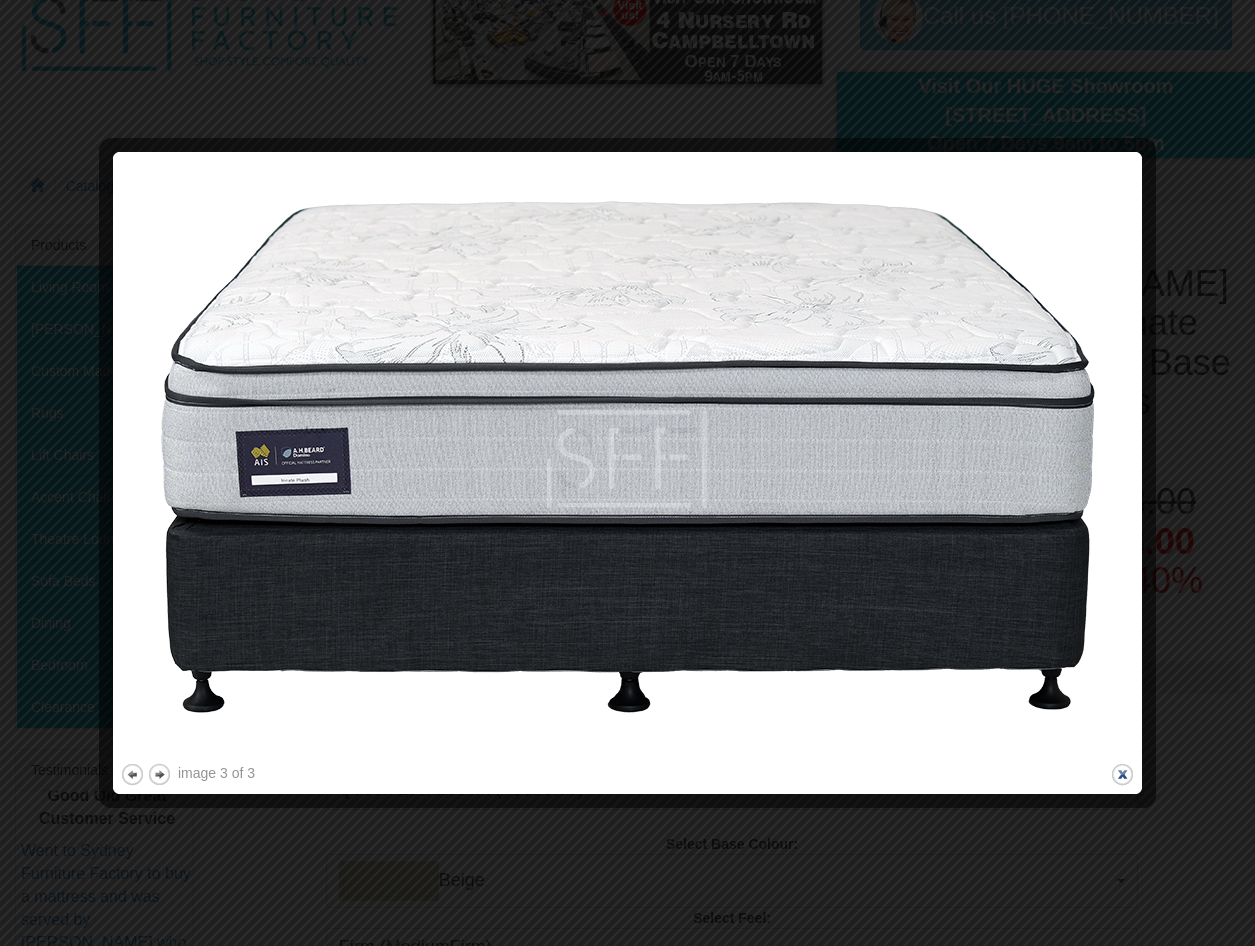 click on "close" at bounding box center [1122, 774] 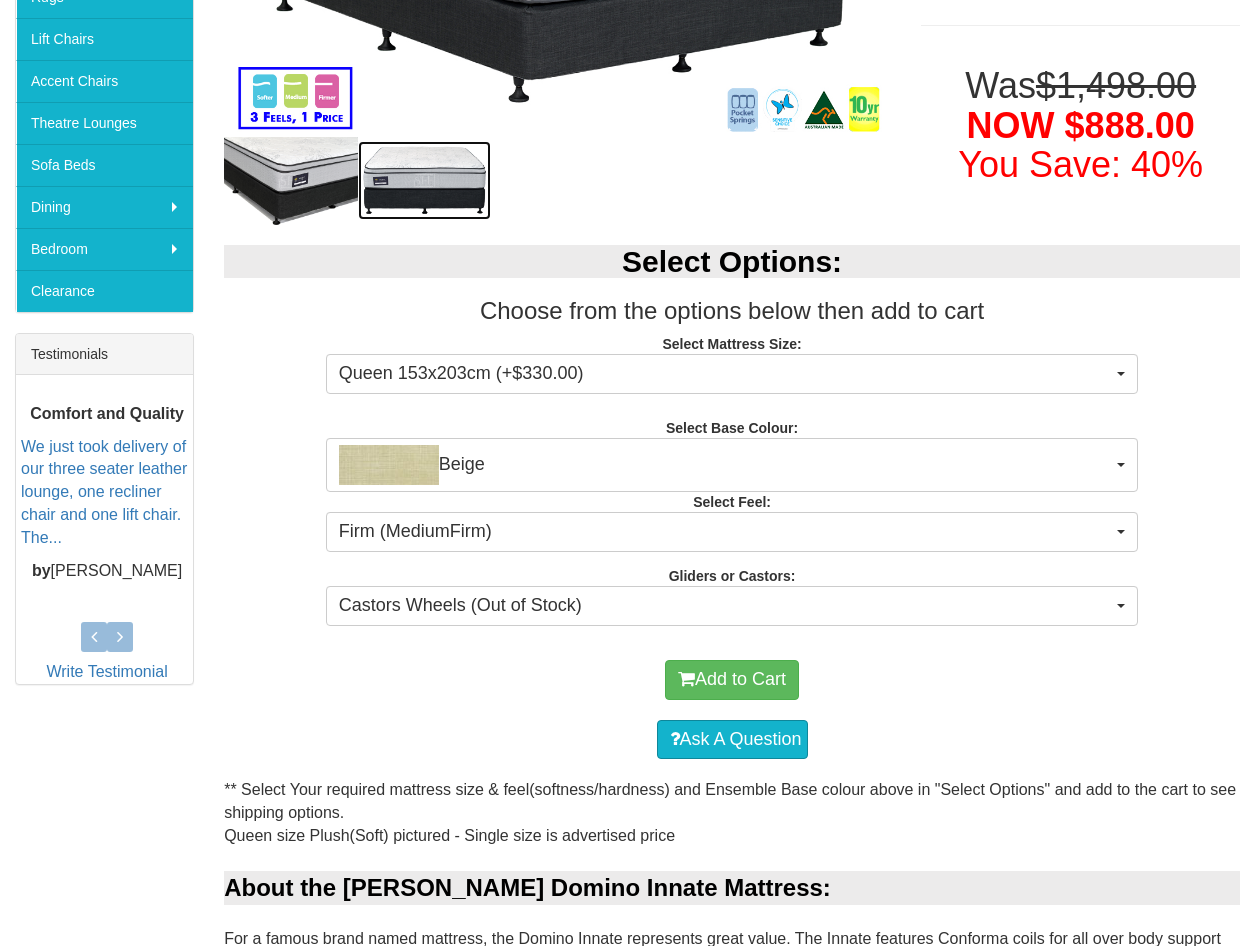 scroll, scrollTop: 600, scrollLeft: 0, axis: vertical 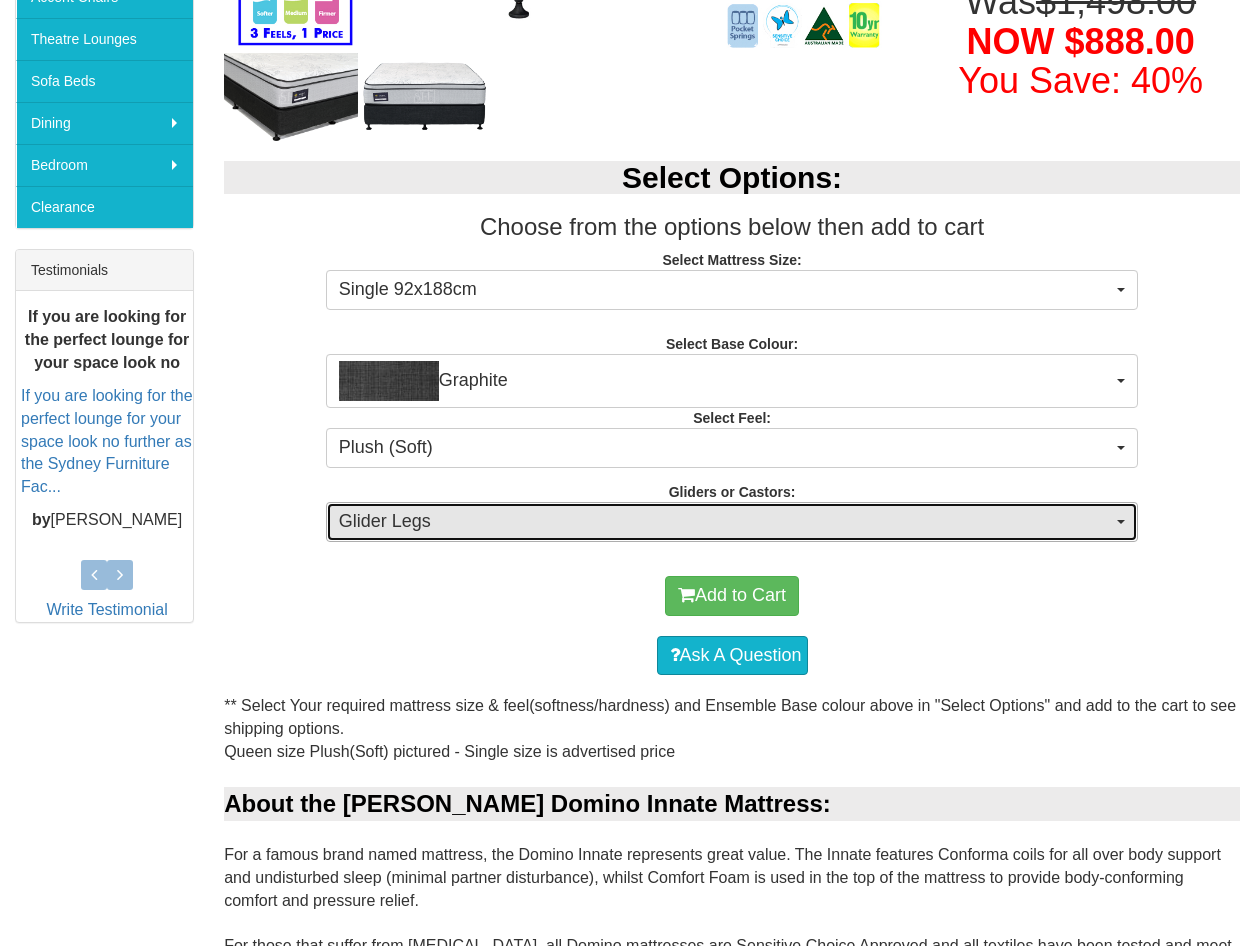 click on "Glider Legs" at bounding box center (726, 522) 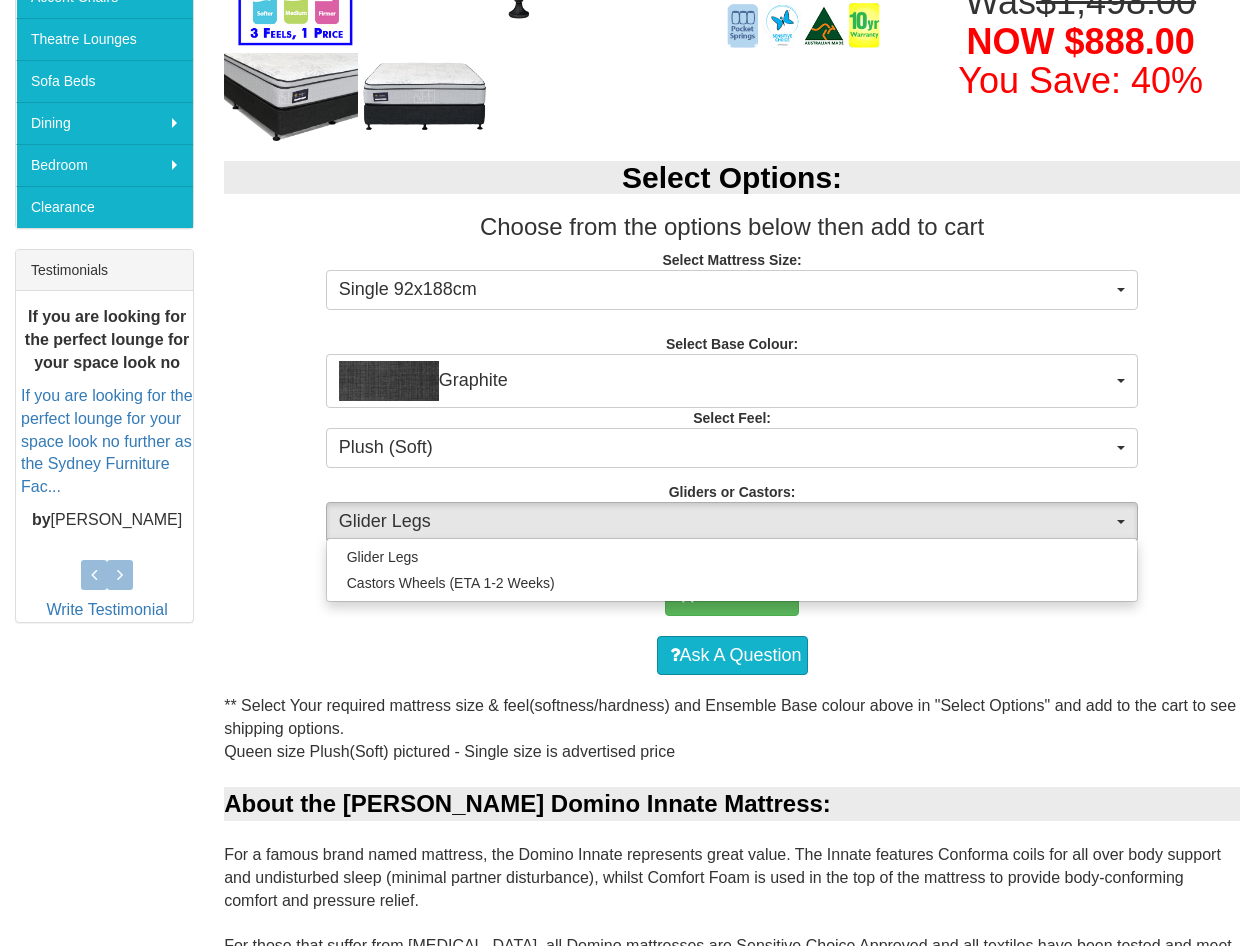 click on "** Select Your required mattress size & feel(softness/hardness) and Ensemble Base colour above in "Select Options" and add to the cart to see shipping options.
Queen size Plush(Soft) pictured - Single size is advertised price
About the A.H Beard Domino Innate Mattress:
For a famous brand named mattress, the Domino Innate represents great value. The Innate features Conforma coils for all over body support and undisturbed sleep (minimal partner disturbance), whilst Comfort Foam is used in the top of the mattress to provide body-conforming comfort and pressure relief.
For those that suffer from allergies, all Domino mattresses are Sensitive Choice Approved and all textiles have been tested and meet the OEKO certification.
Available in 3 feels (softness/firmness) - Soft, Medium, and Firm.  All for the one low price. ***The Soft and the Medium versions of the Innate will have a pillow top.
Specifications:
This mattress is available in a choice of 3 feels (softness/firmness):" at bounding box center [732, 1506] 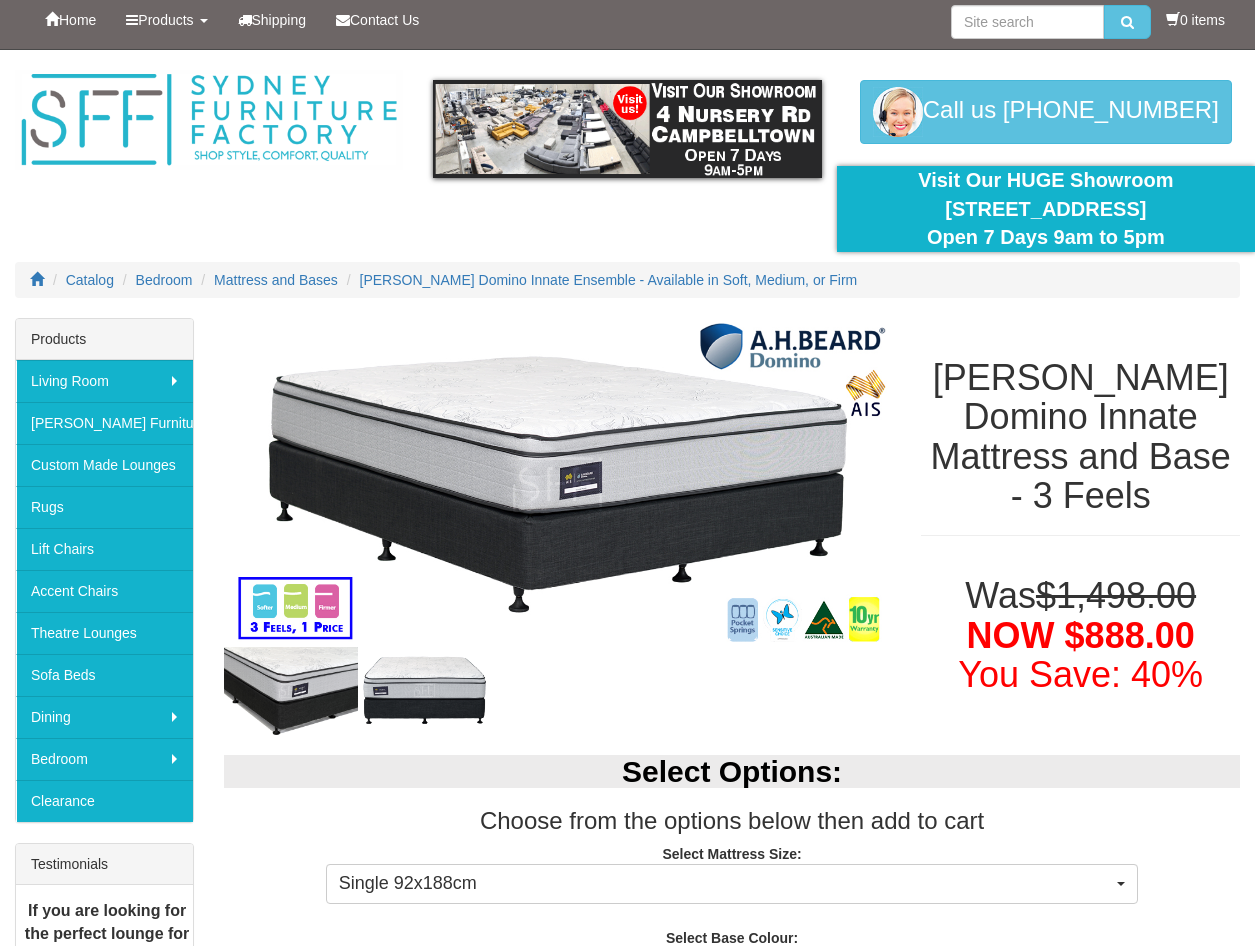 scroll, scrollTop: 0, scrollLeft: 0, axis: both 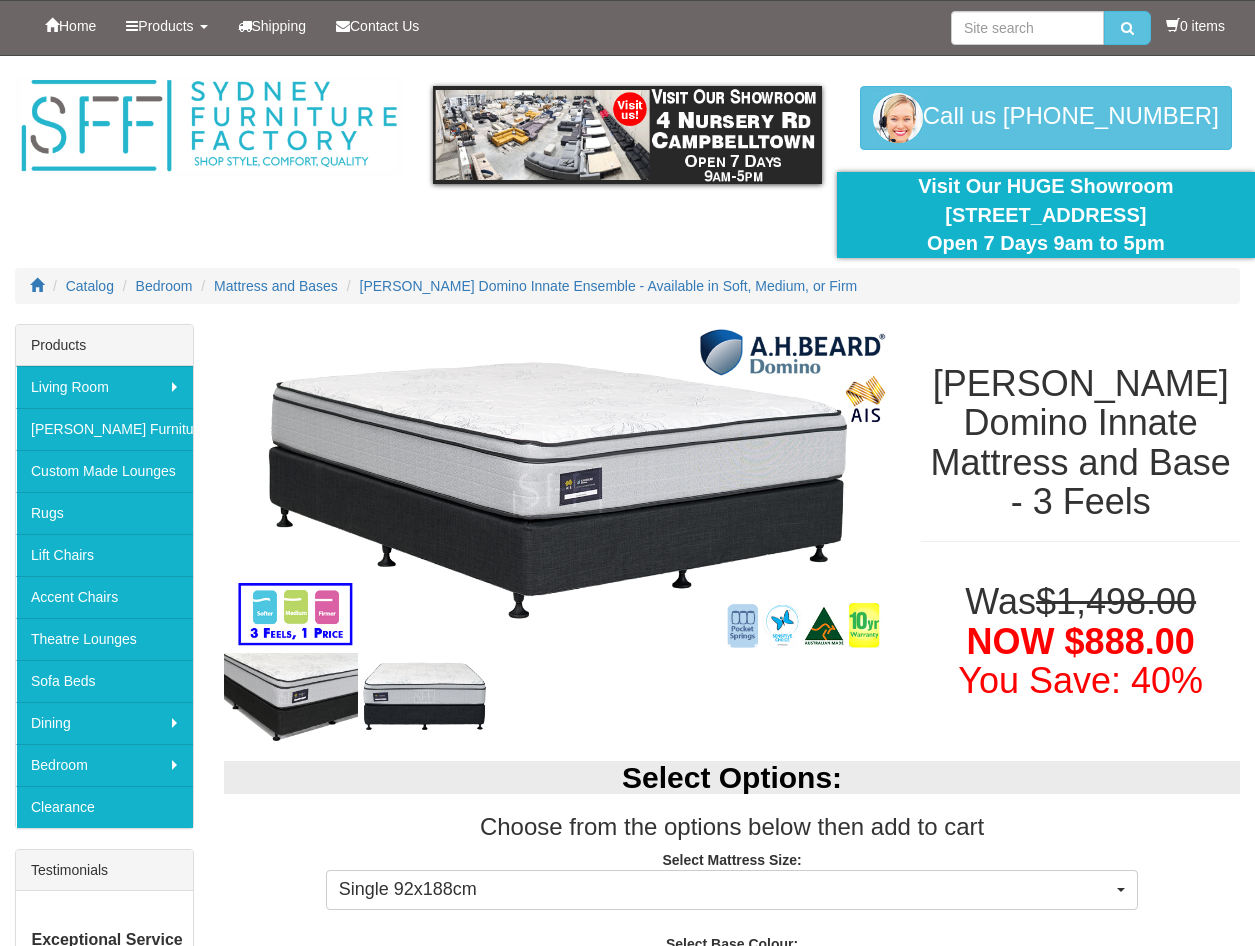 click at bounding box center (557, 532) 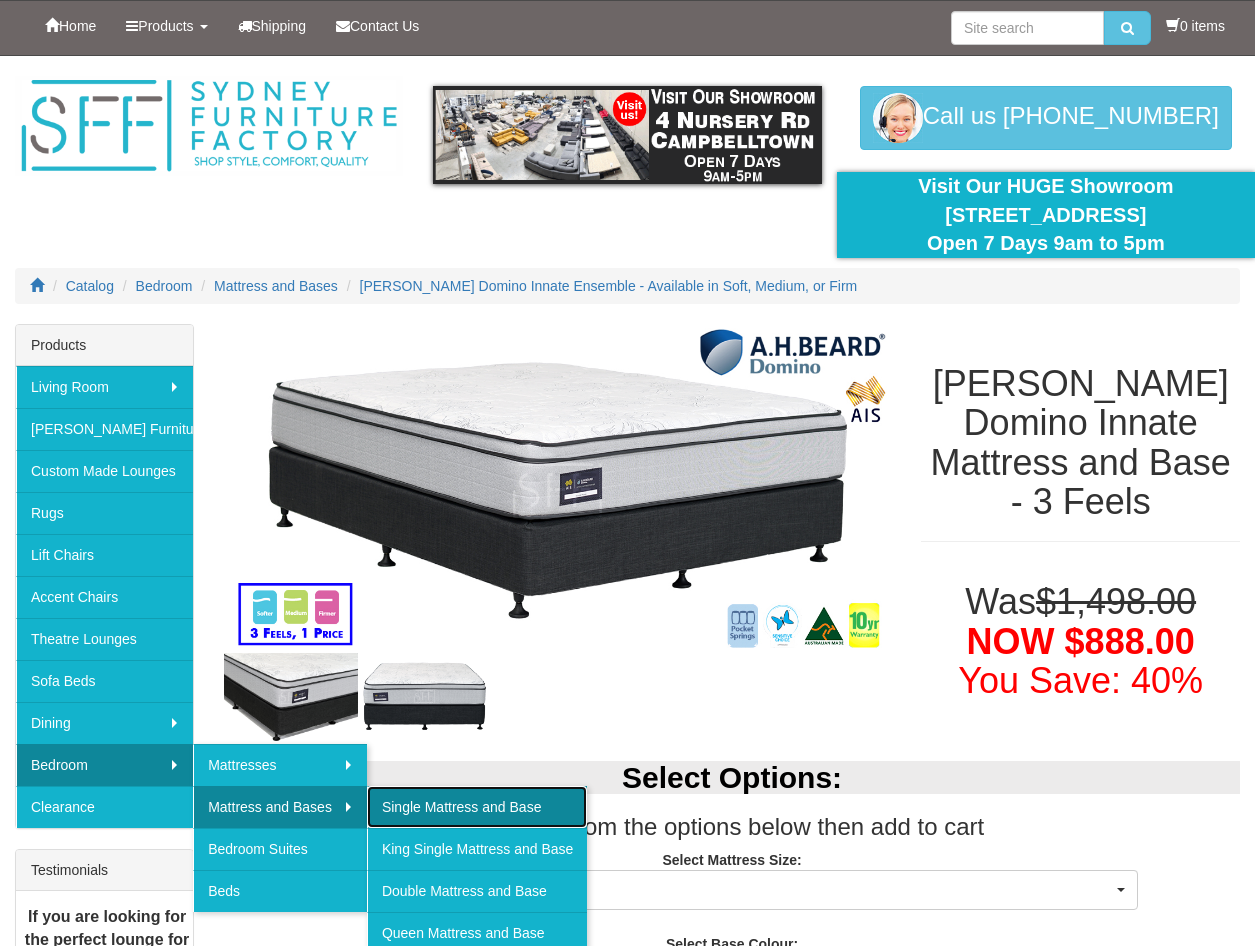 click on "Single Mattress and Base" at bounding box center [477, 807] 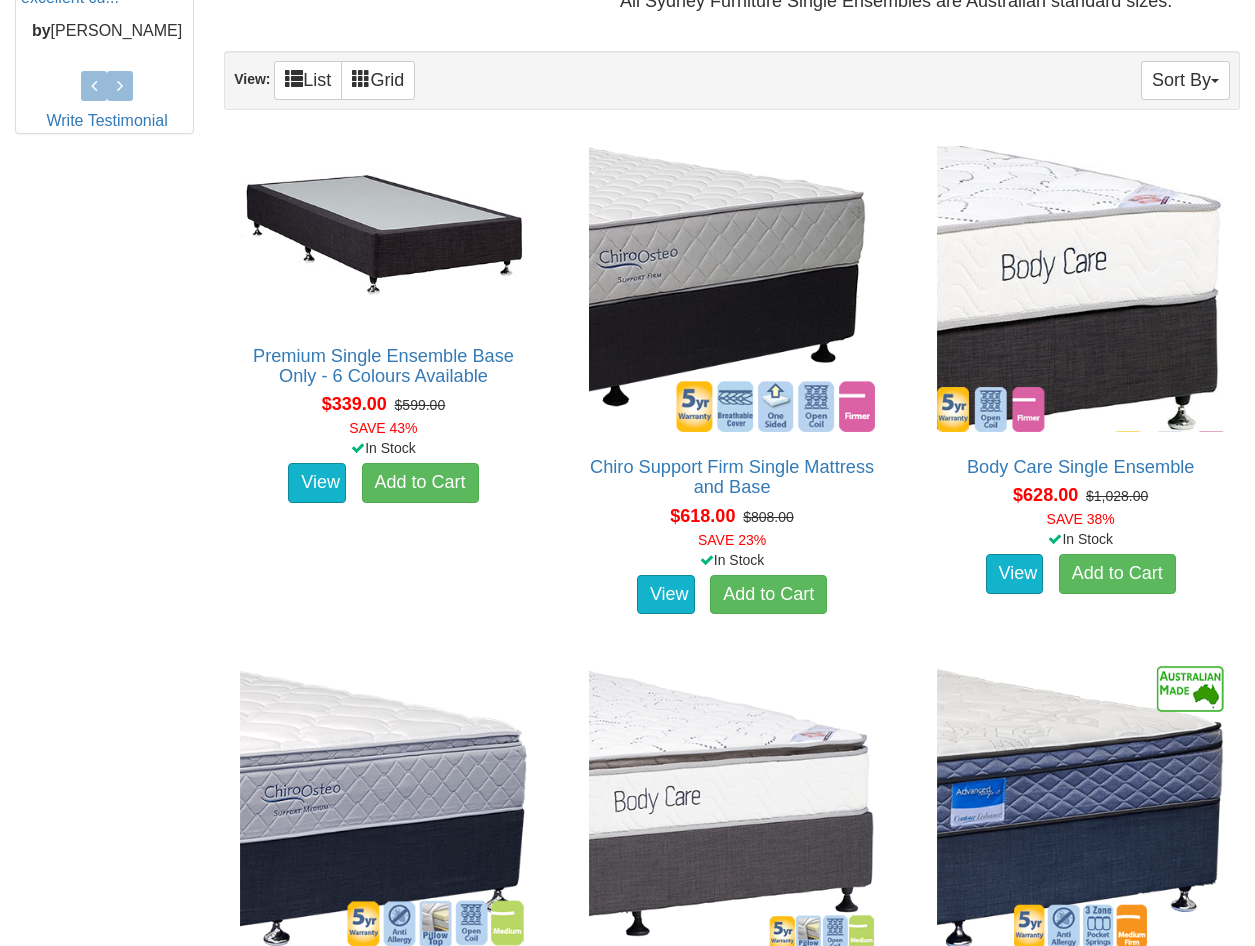 scroll, scrollTop: 500, scrollLeft: 0, axis: vertical 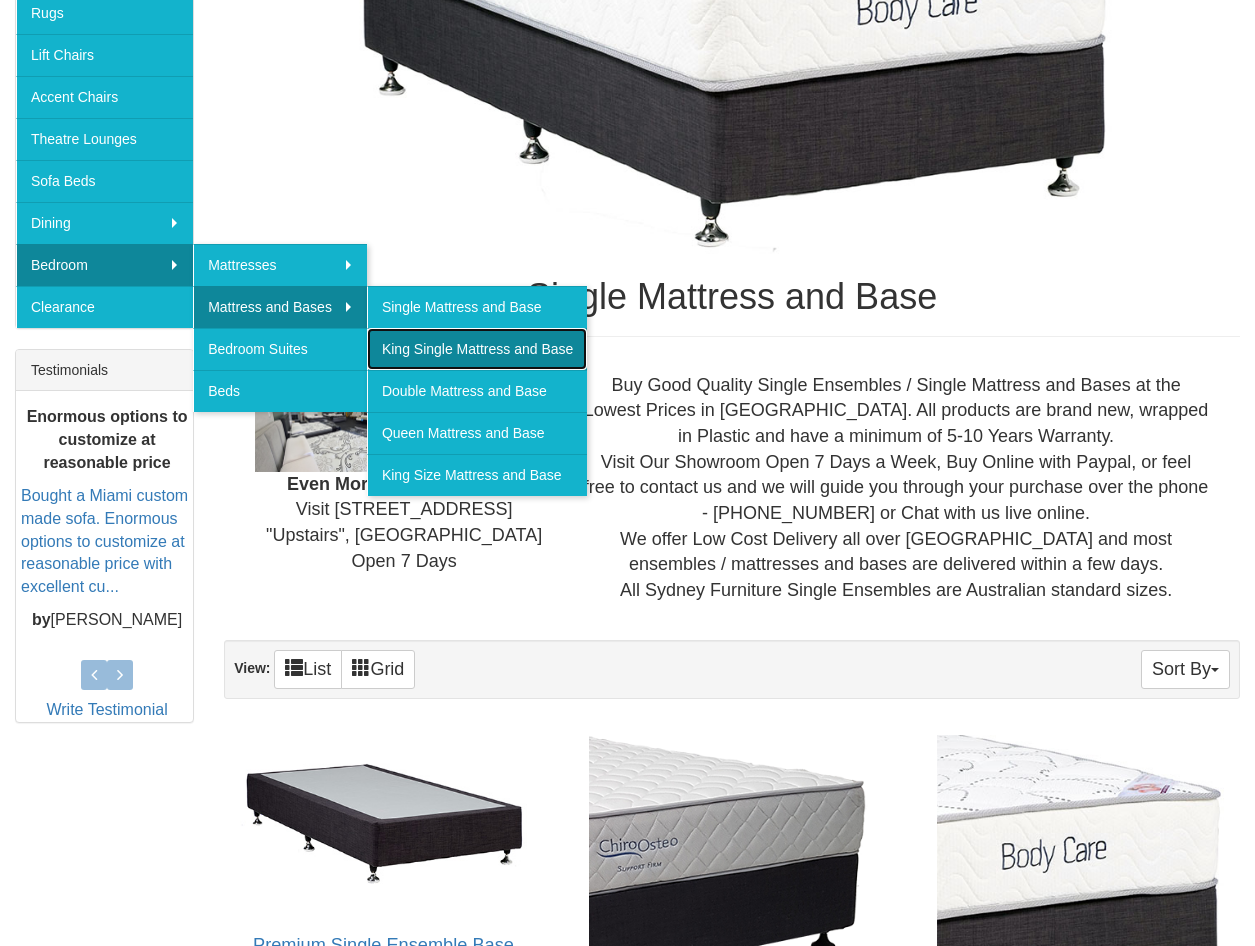 click on "King Single Mattress and Base" at bounding box center [477, 349] 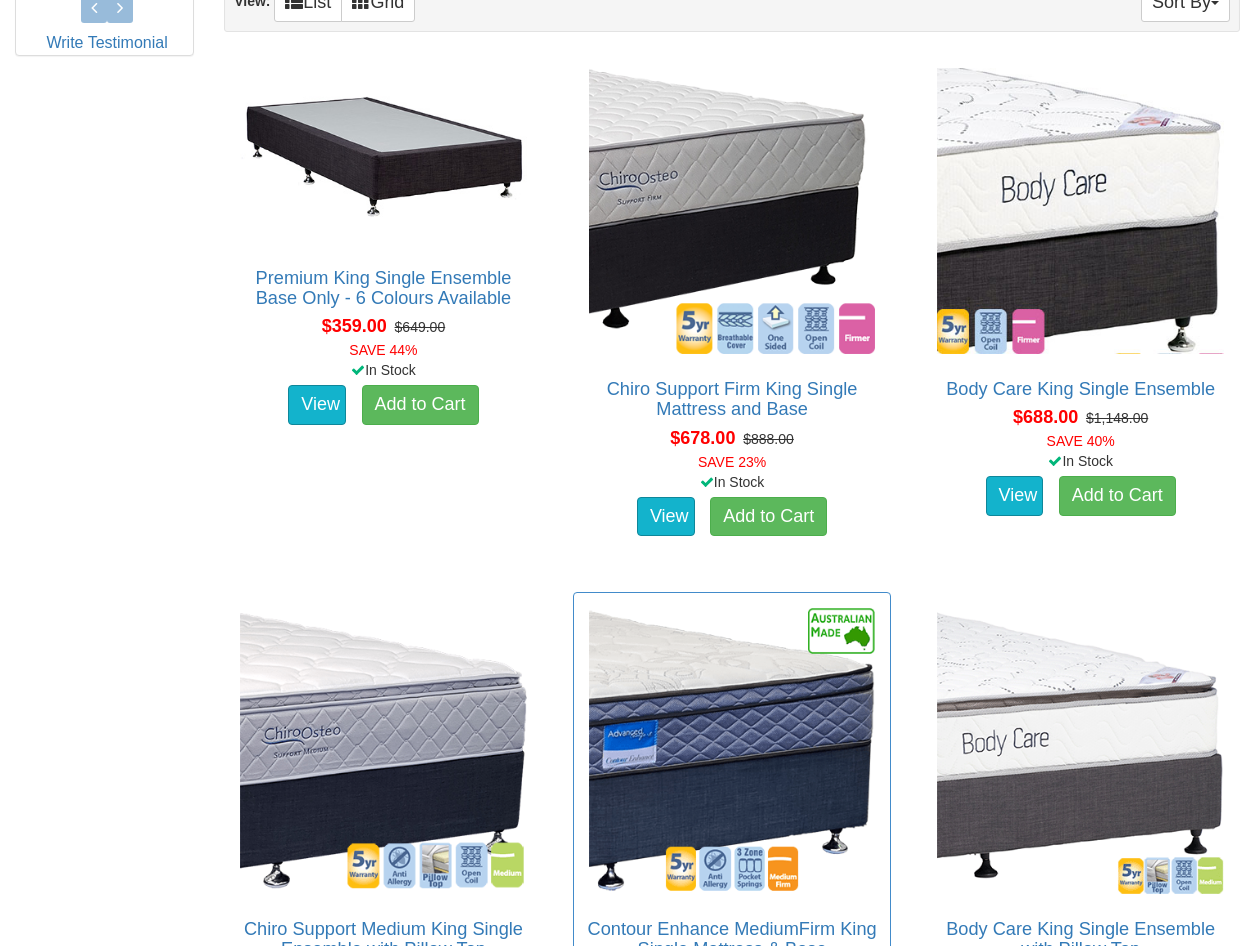 scroll, scrollTop: 1200, scrollLeft: 0, axis: vertical 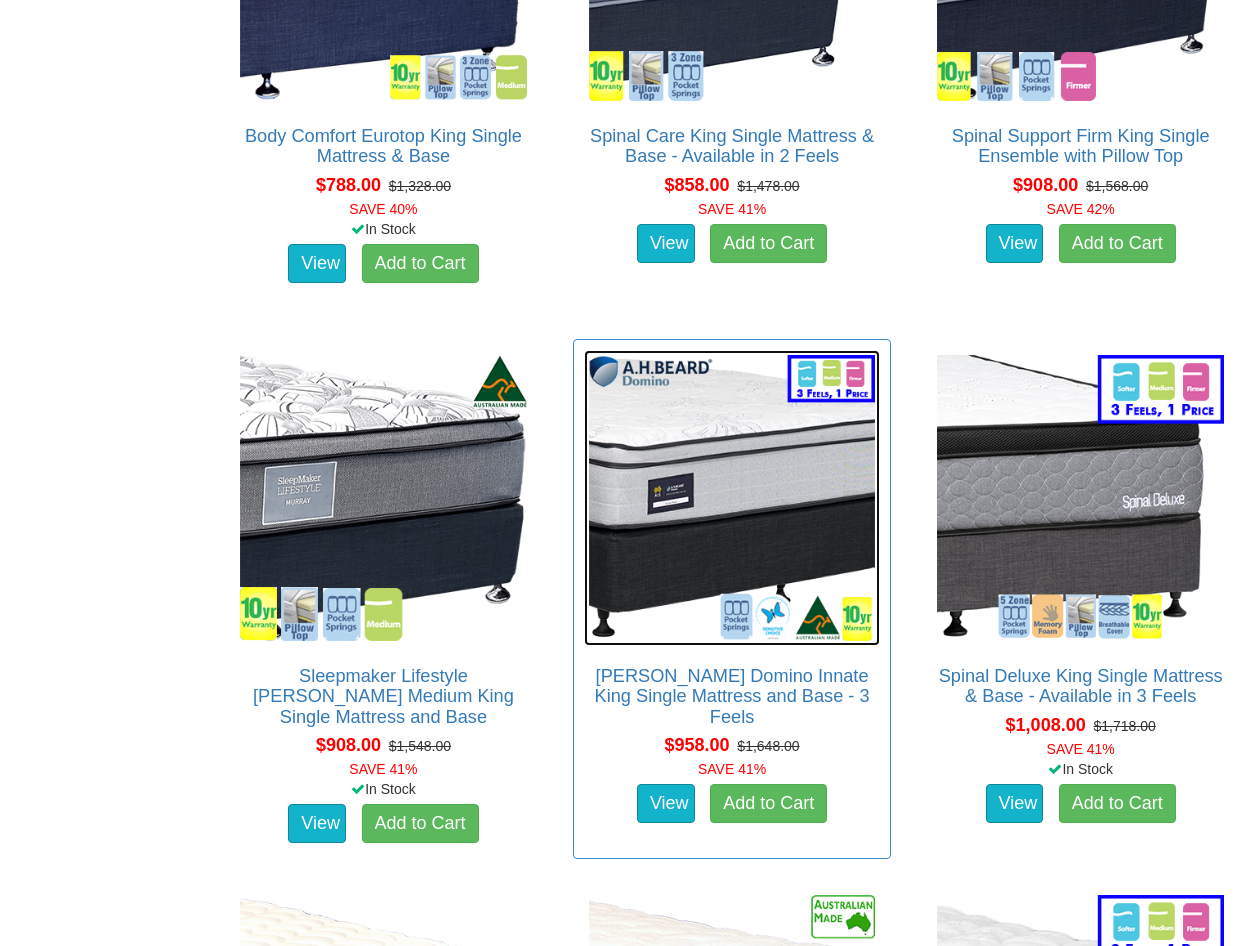 click at bounding box center [732, 498] 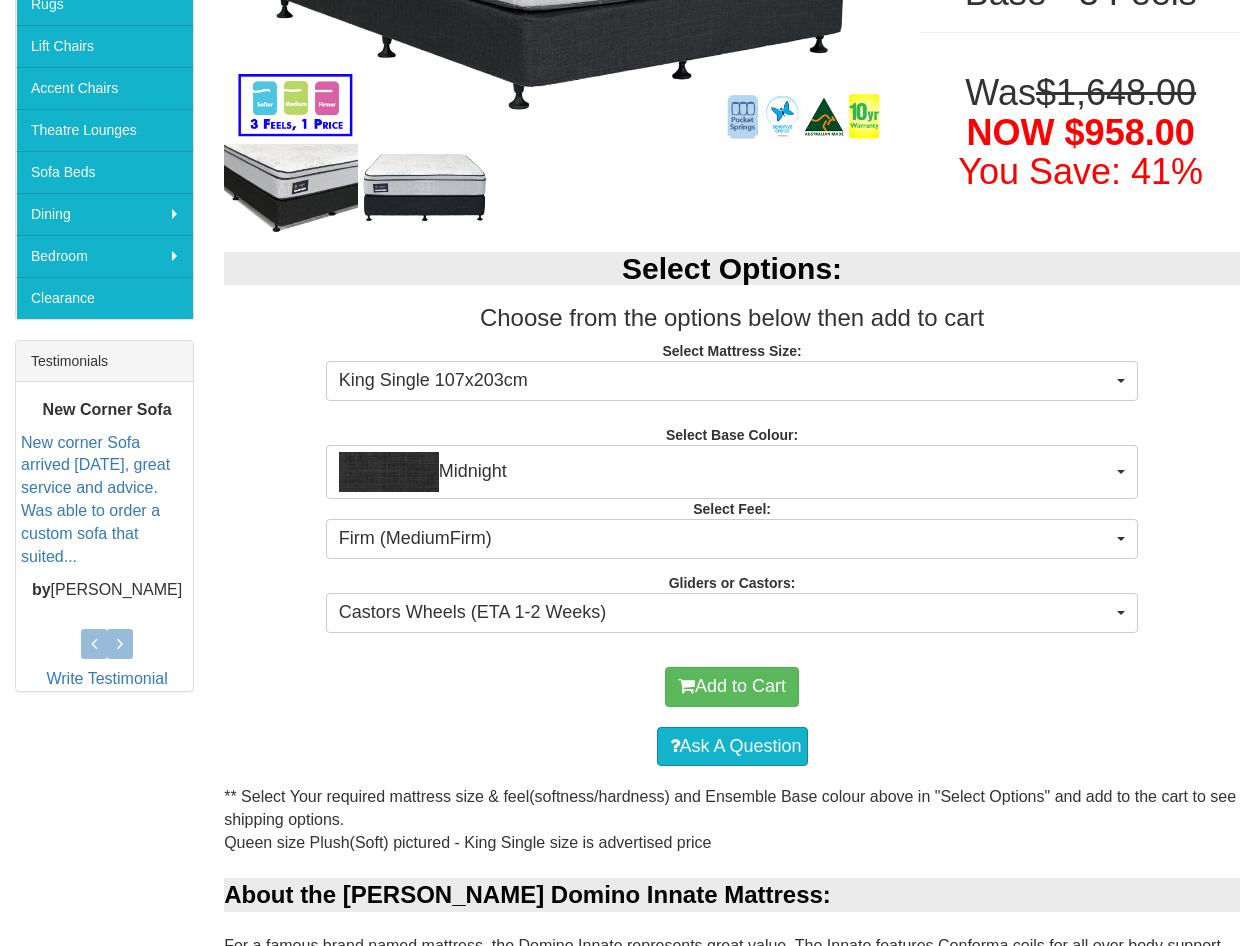 scroll, scrollTop: 0, scrollLeft: 0, axis: both 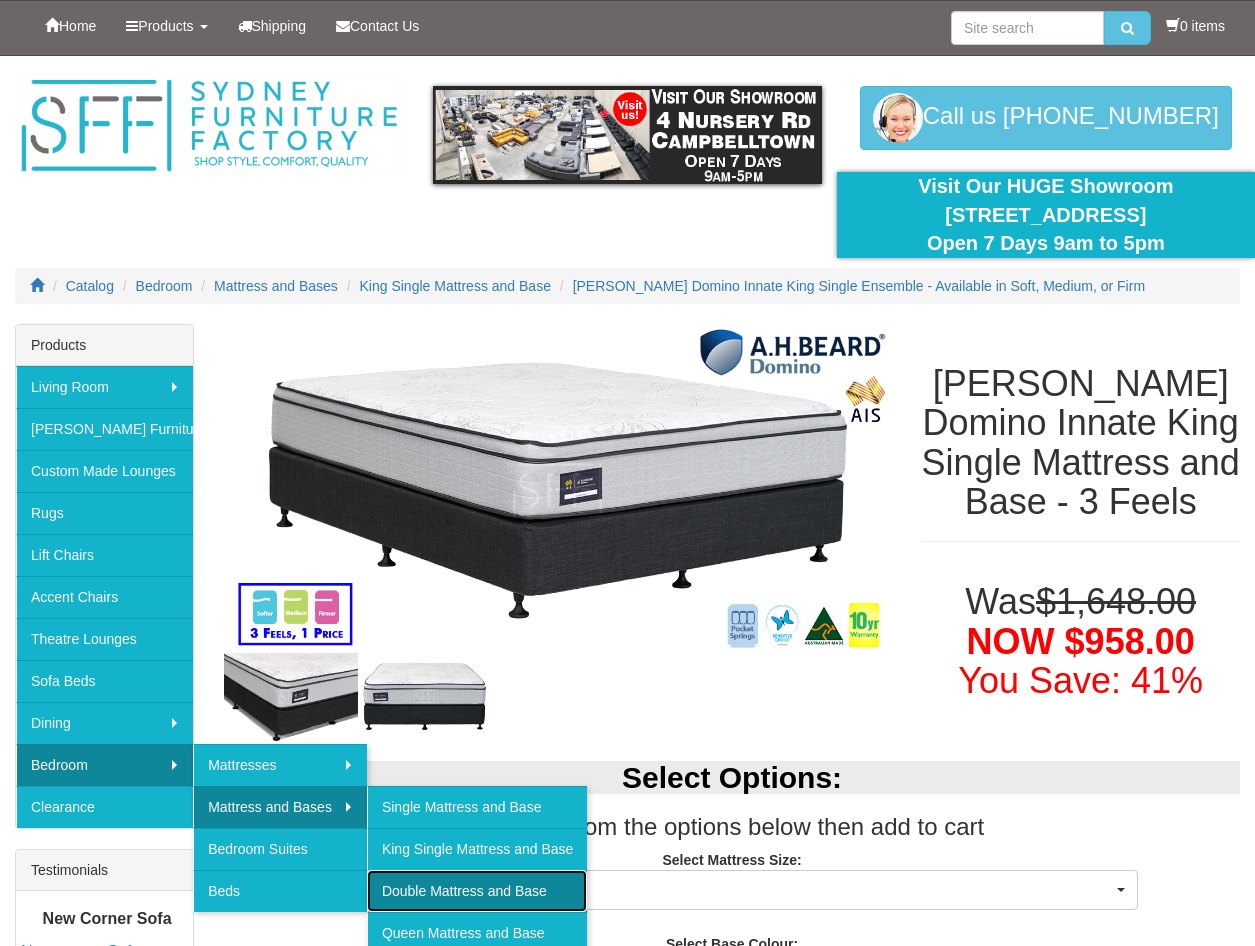 click on "Double Mattress and Base" at bounding box center [477, 891] 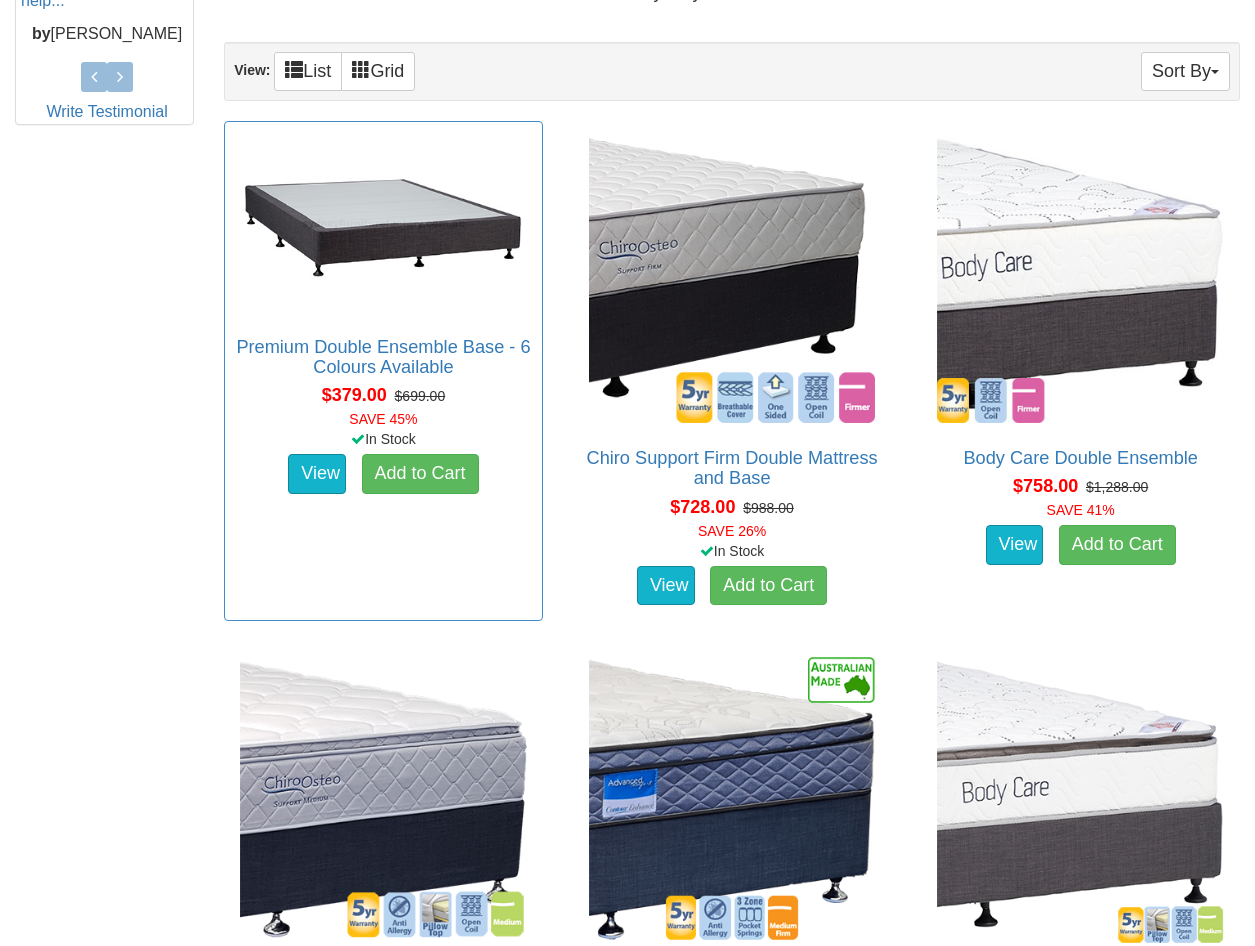 scroll, scrollTop: 1100, scrollLeft: 0, axis: vertical 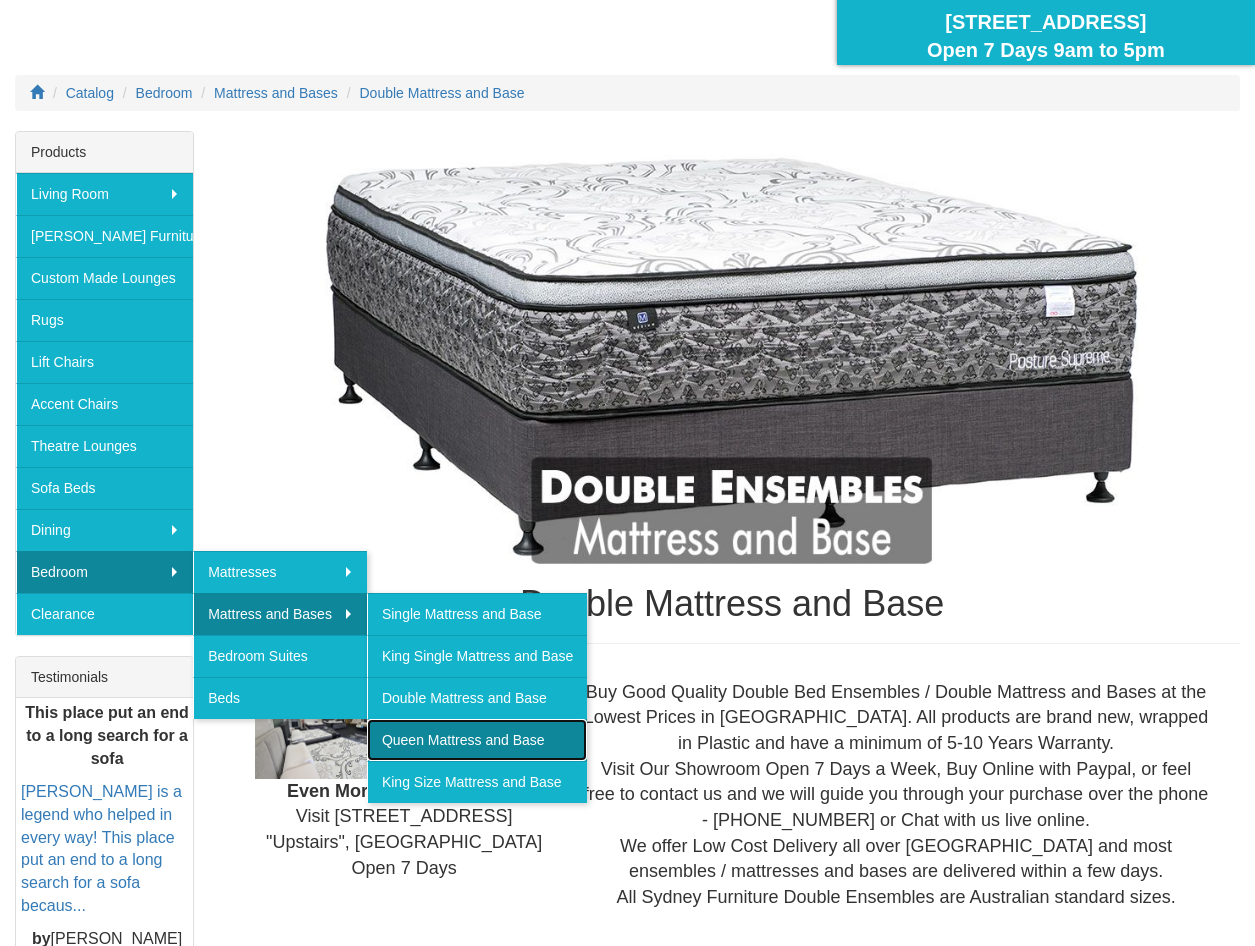 click on "Queen Mattress and Base" at bounding box center (477, 740) 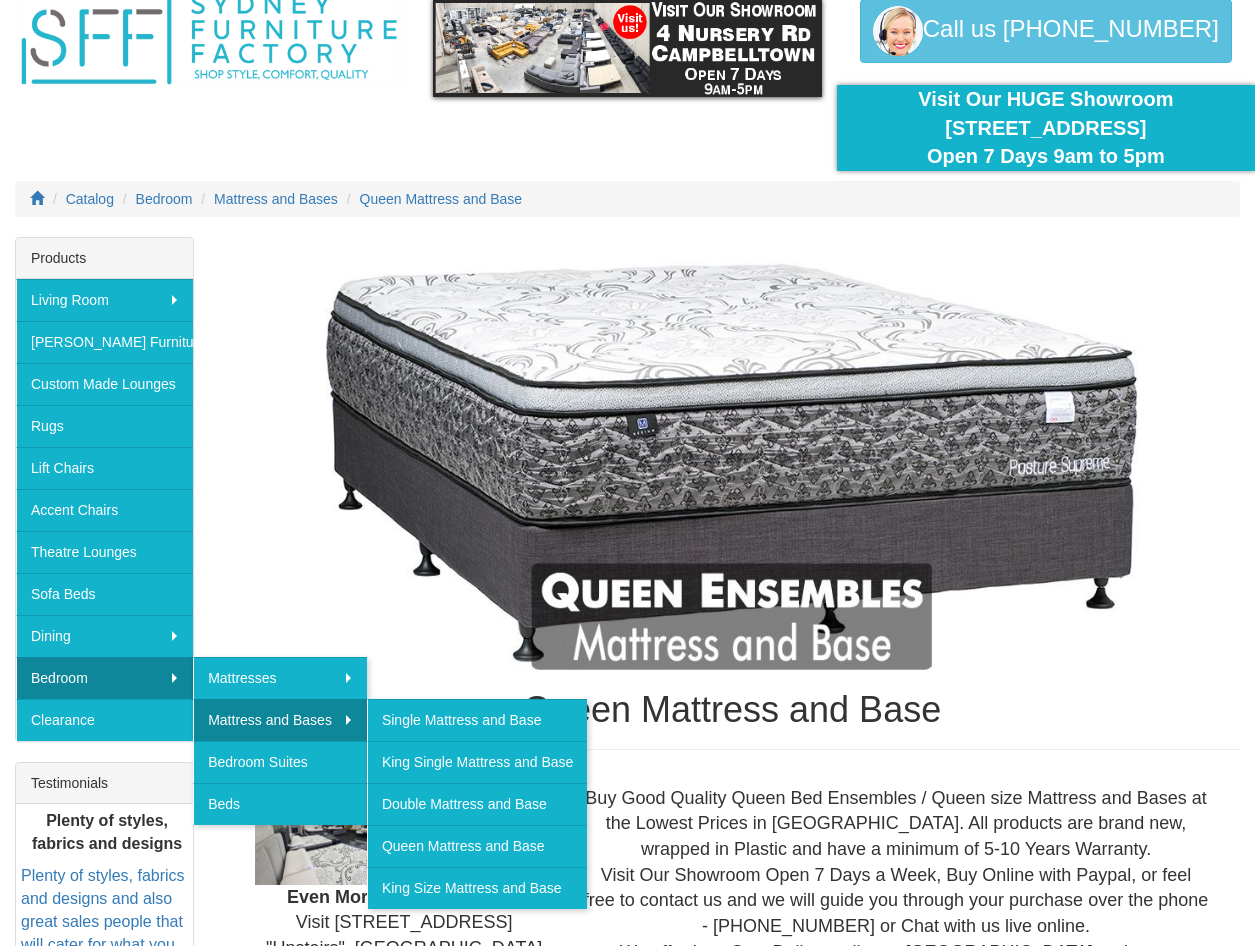 scroll, scrollTop: 200, scrollLeft: 0, axis: vertical 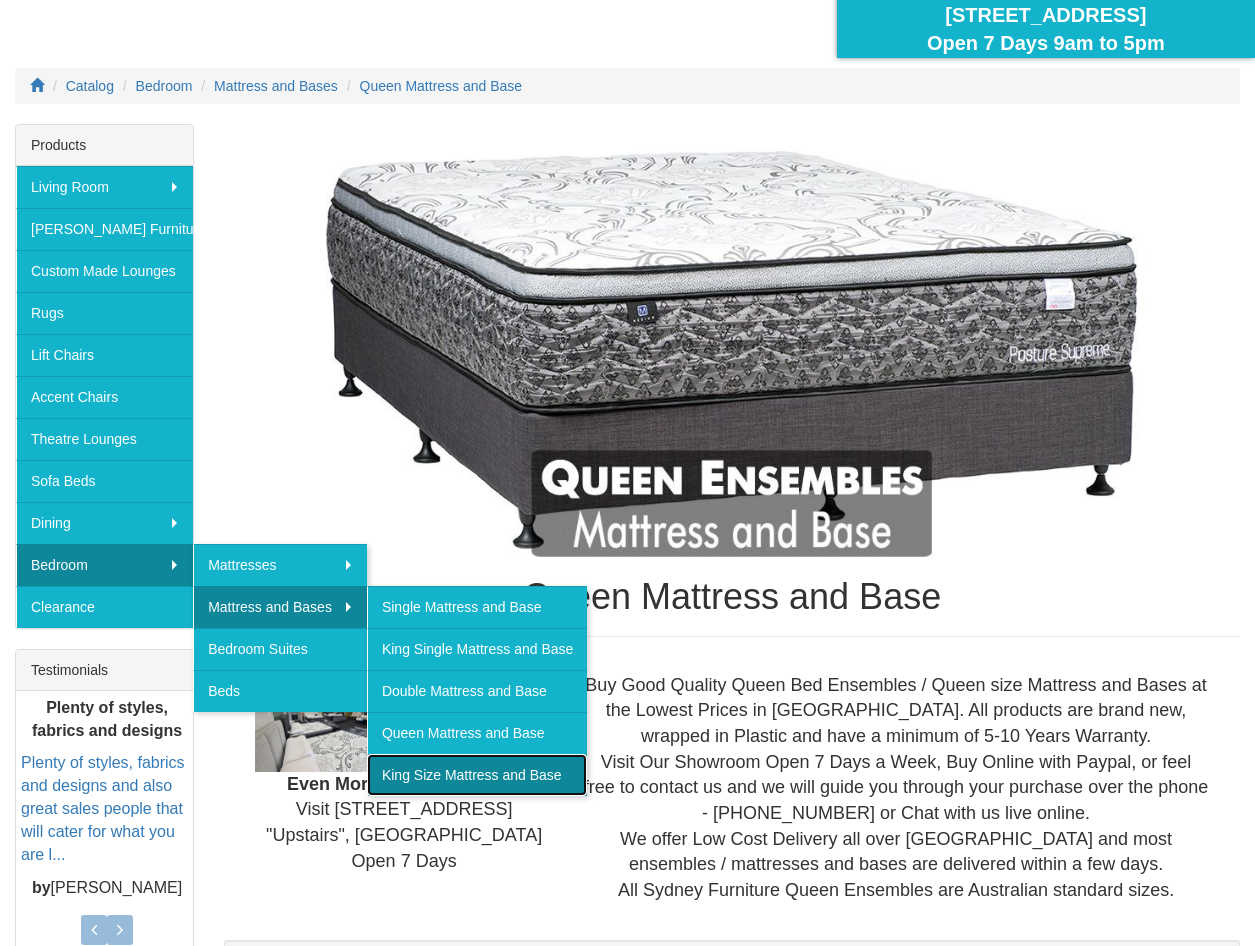 click on "King Size Mattress and Base" at bounding box center [477, 775] 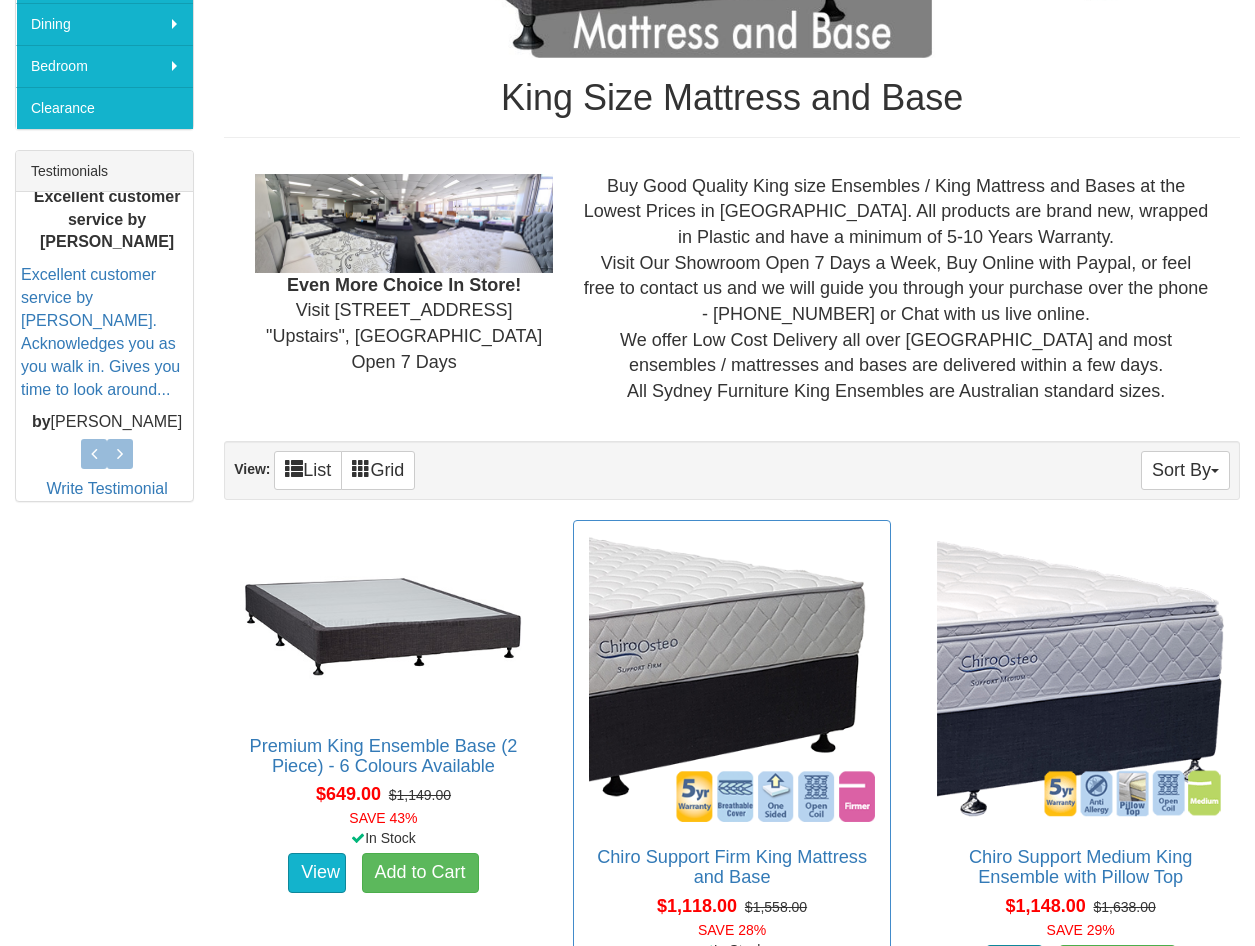 scroll, scrollTop: 800, scrollLeft: 0, axis: vertical 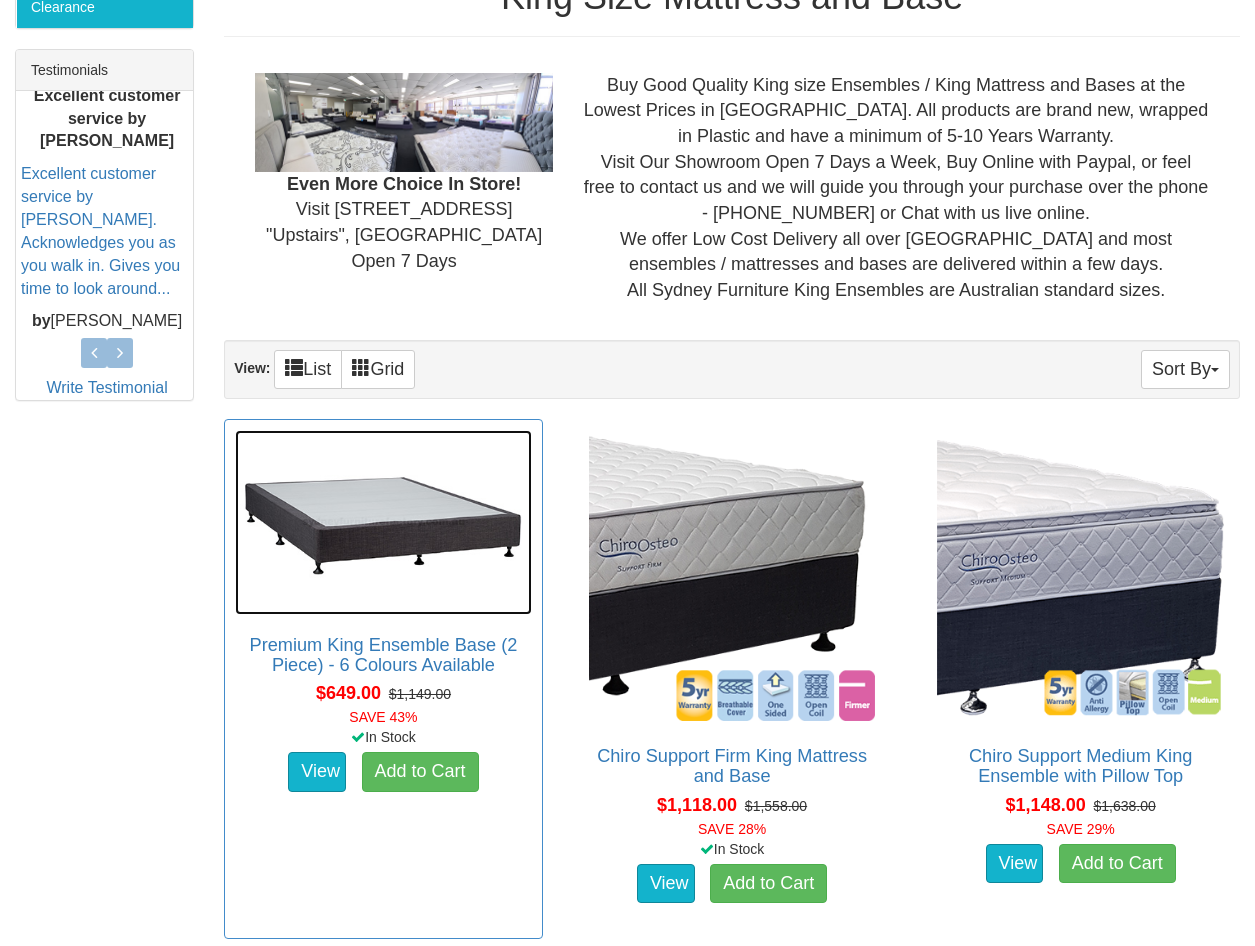 click at bounding box center (383, 523) 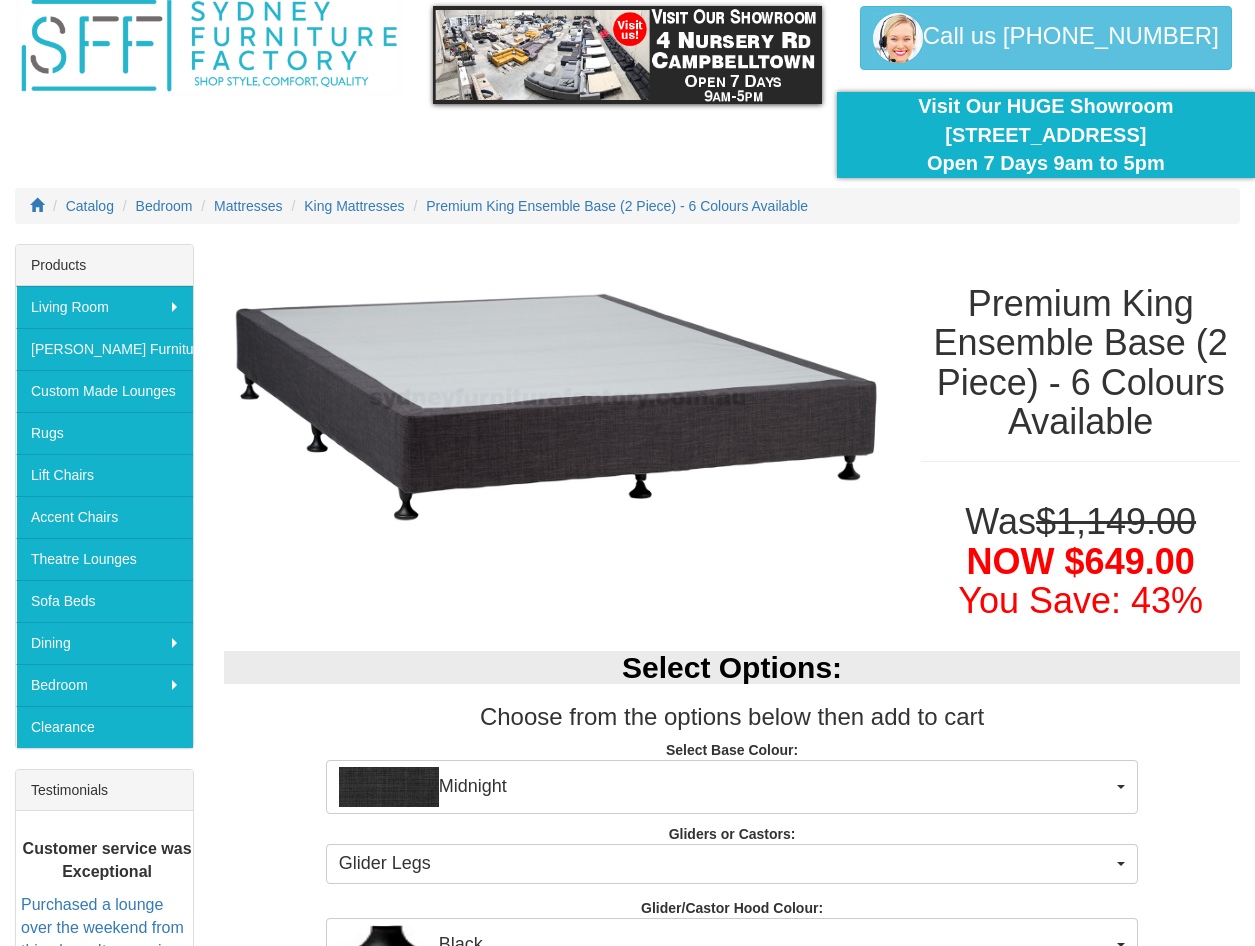 scroll, scrollTop: 200, scrollLeft: 0, axis: vertical 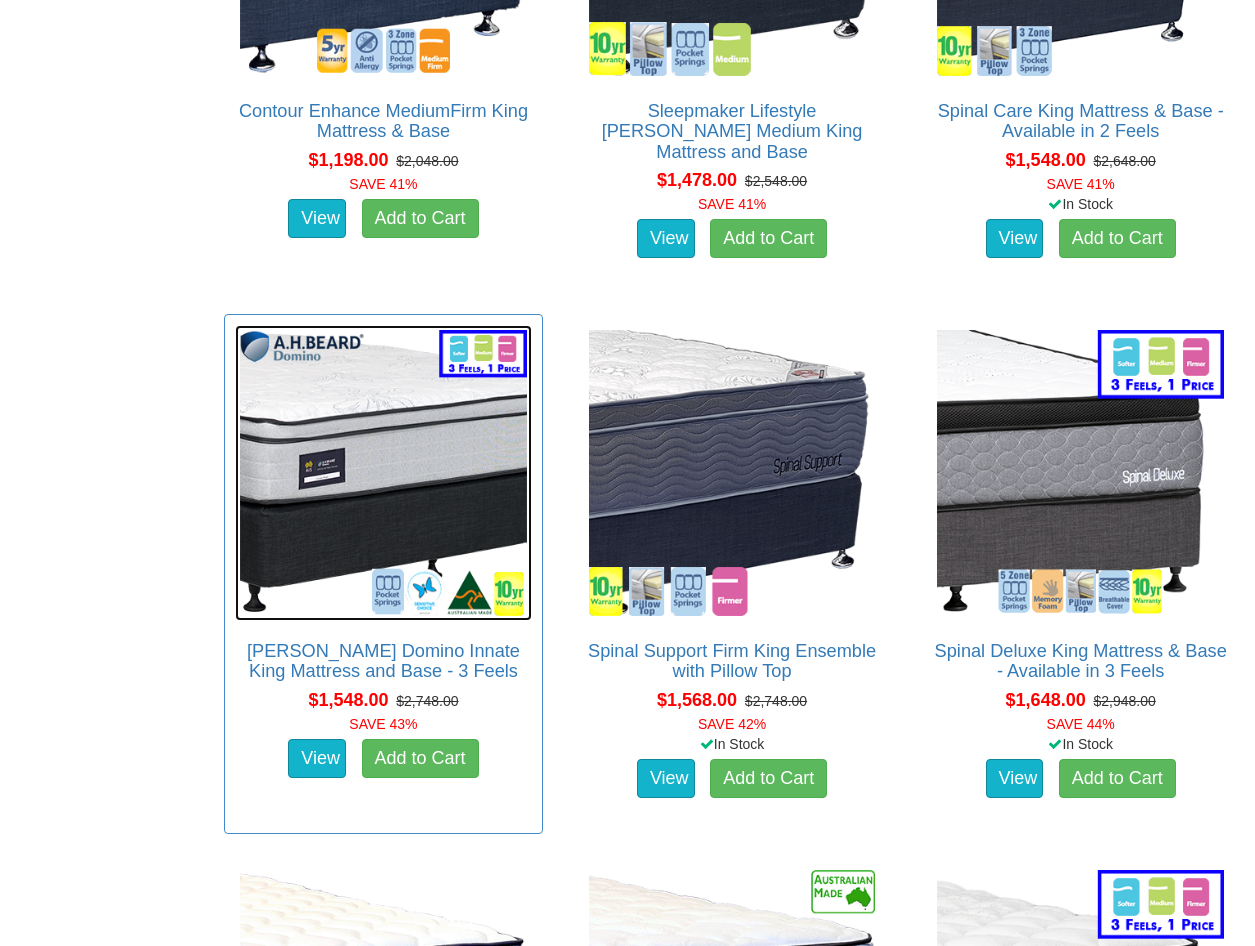 click at bounding box center (383, 473) 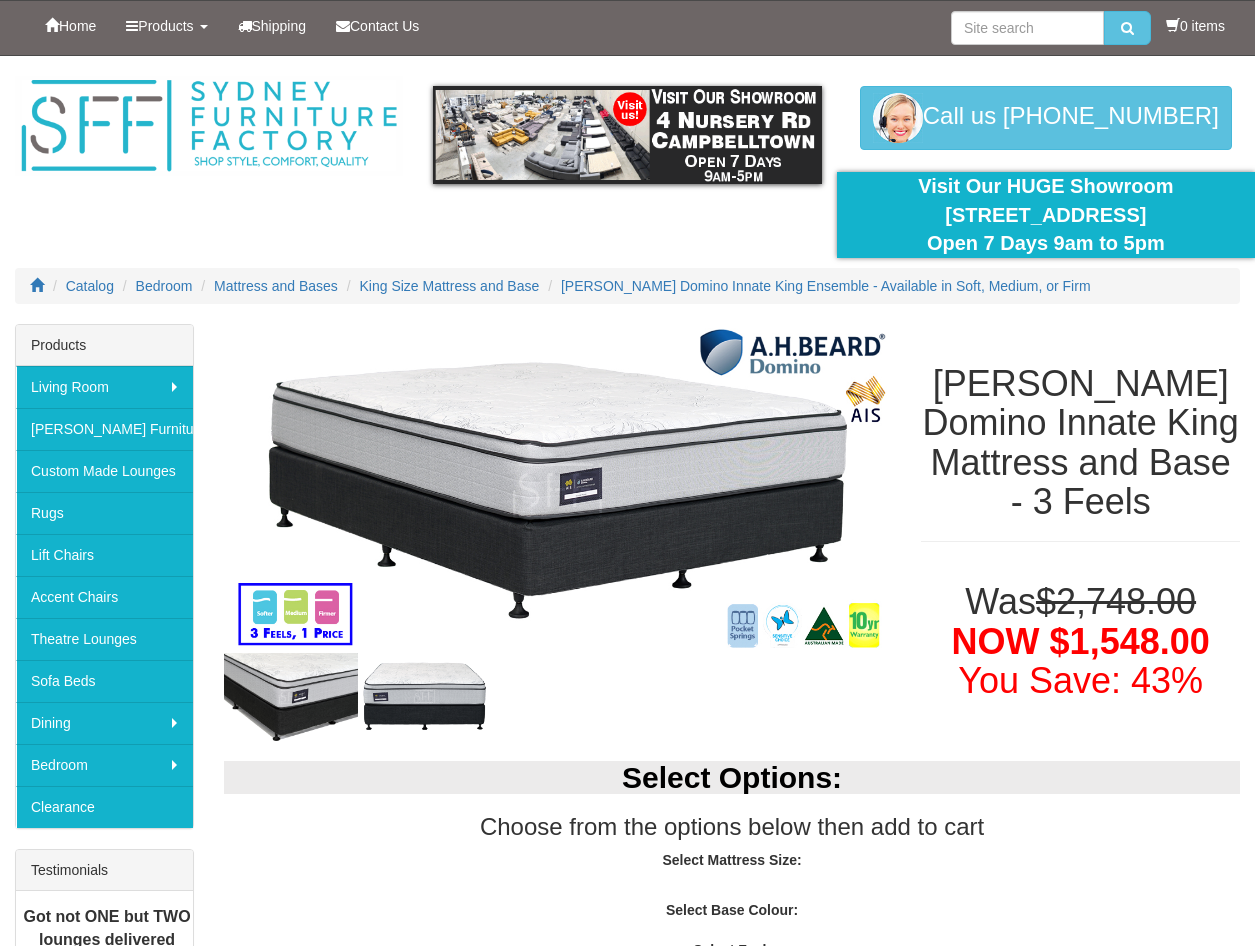 scroll, scrollTop: 0, scrollLeft: 0, axis: both 